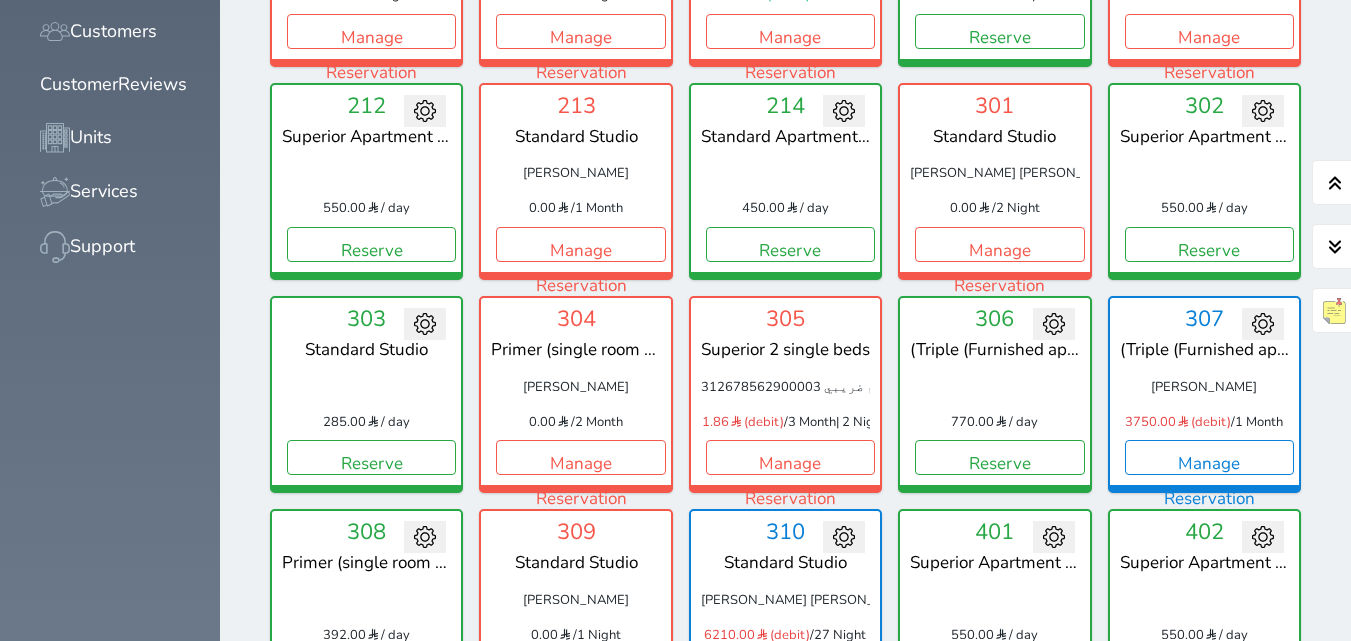 scroll, scrollTop: 1160, scrollLeft: 0, axis: vertical 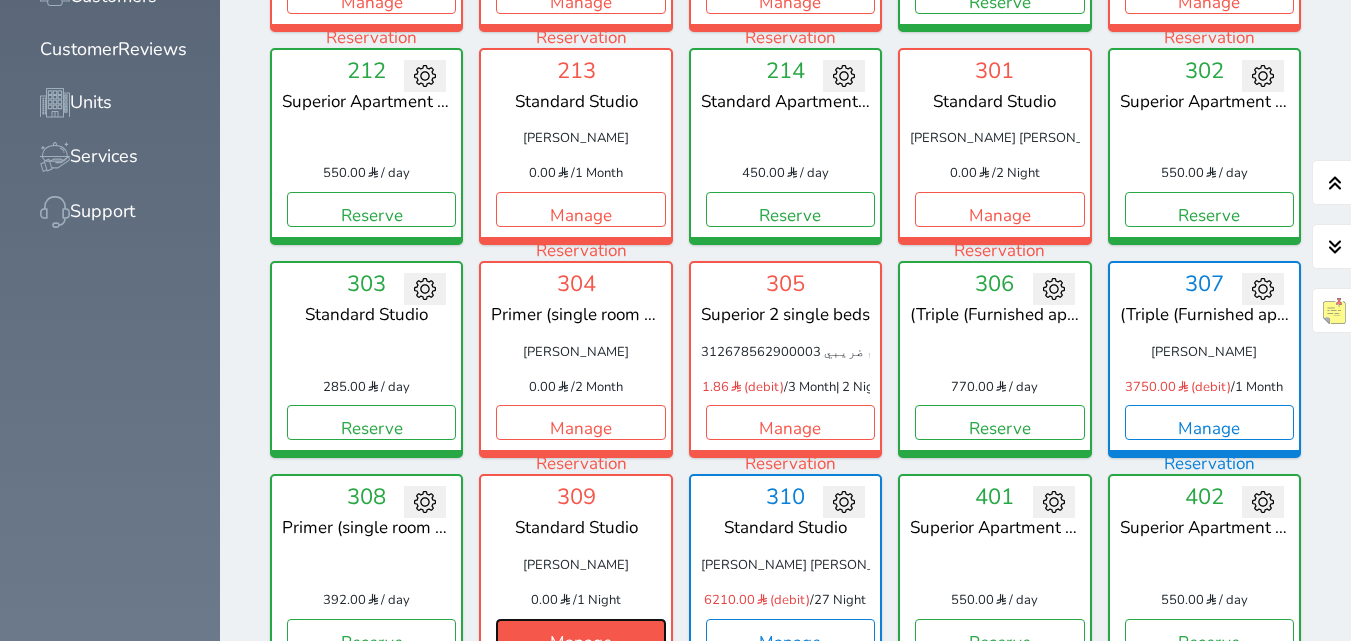 click on "Manage Reservation" at bounding box center [580, 636] 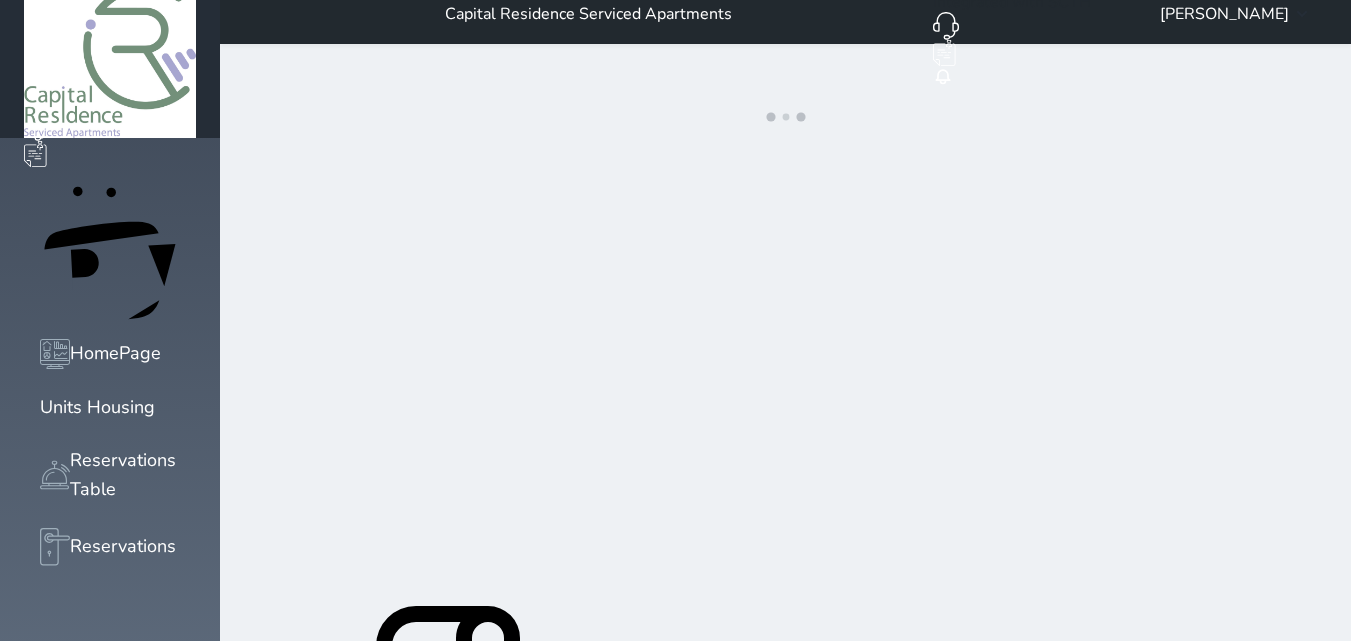scroll, scrollTop: 0, scrollLeft: 0, axis: both 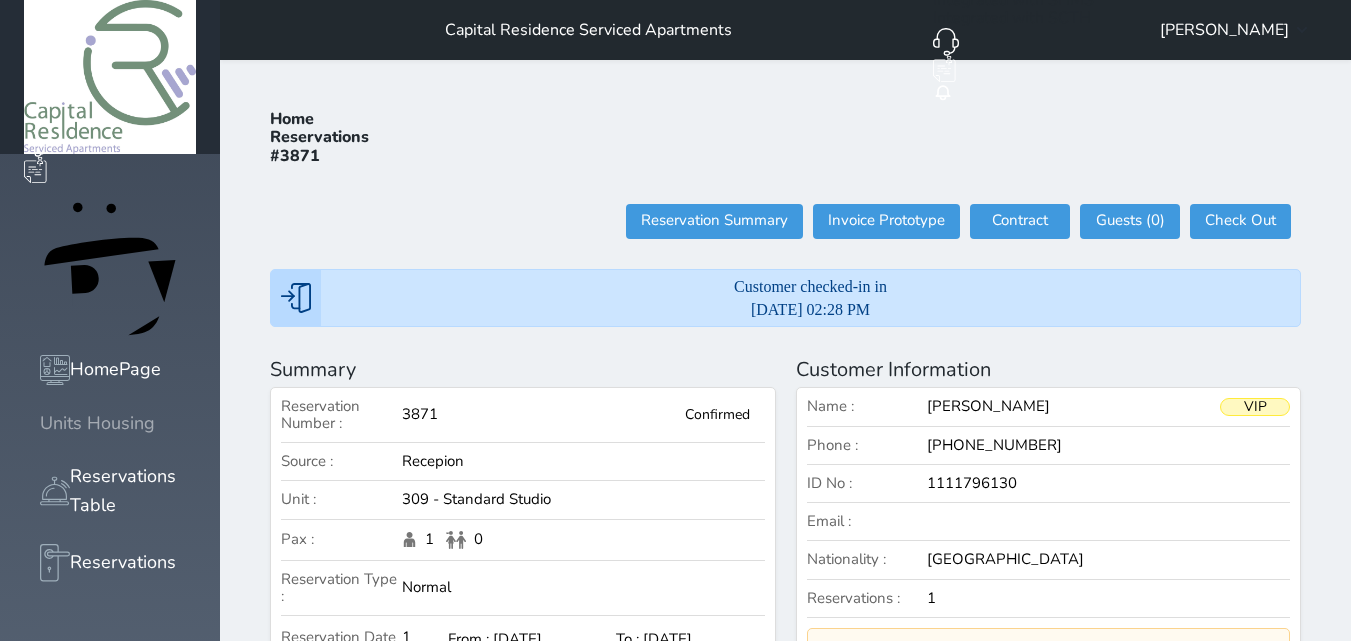 click at bounding box center [40, 423] 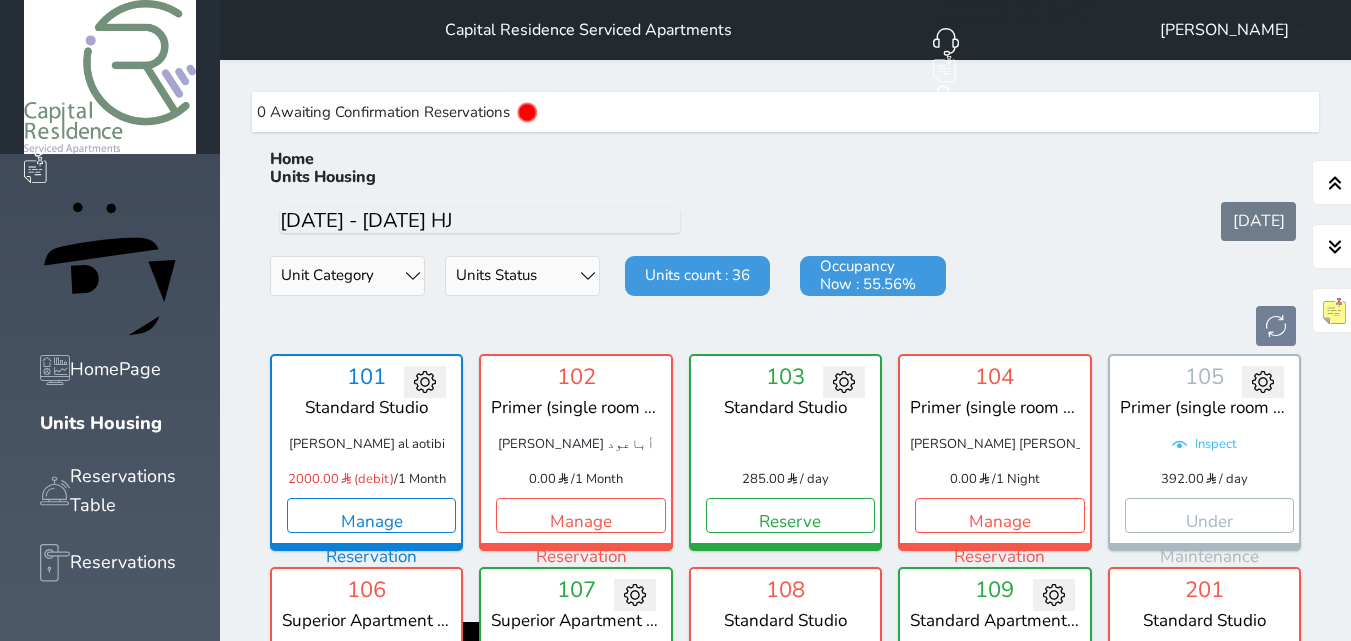 scroll, scrollTop: 60, scrollLeft: 0, axis: vertical 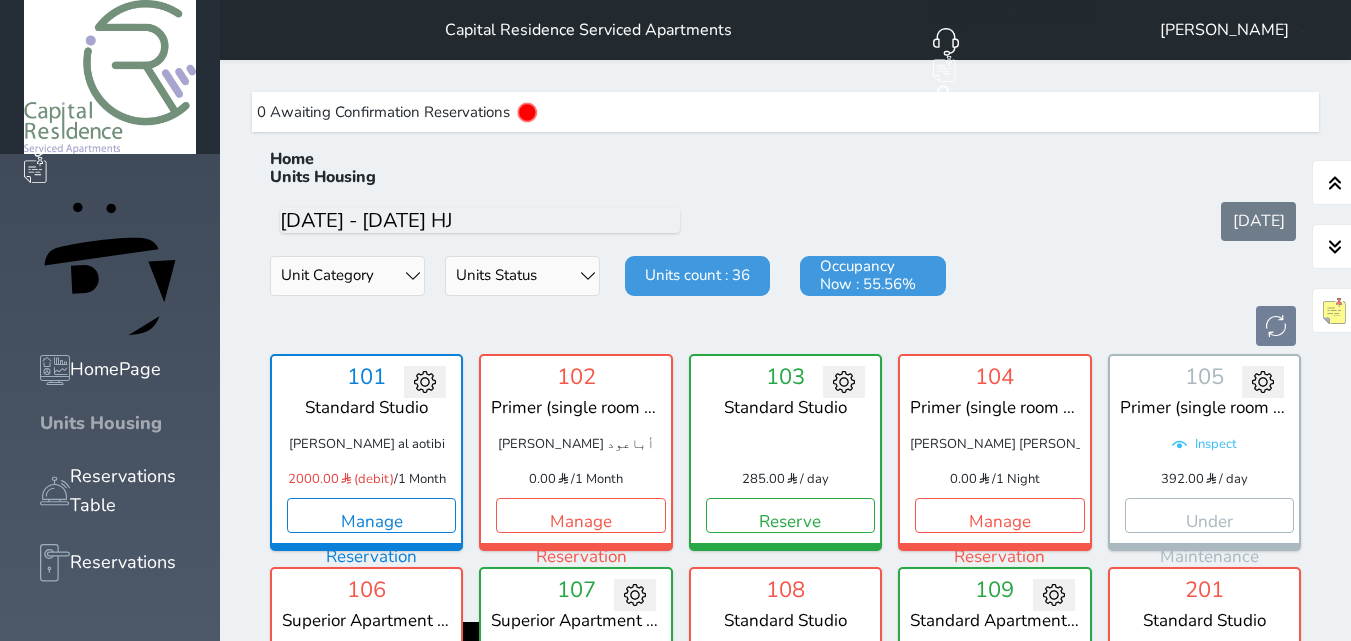 click 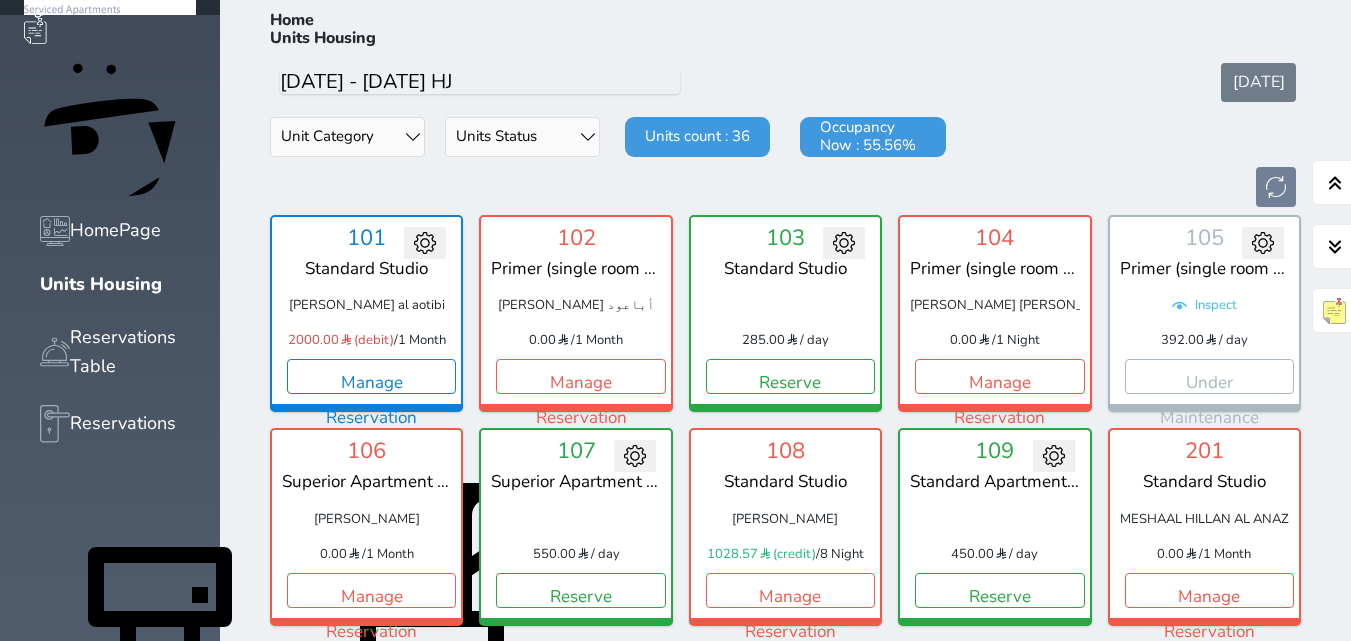 scroll, scrollTop: 0, scrollLeft: 0, axis: both 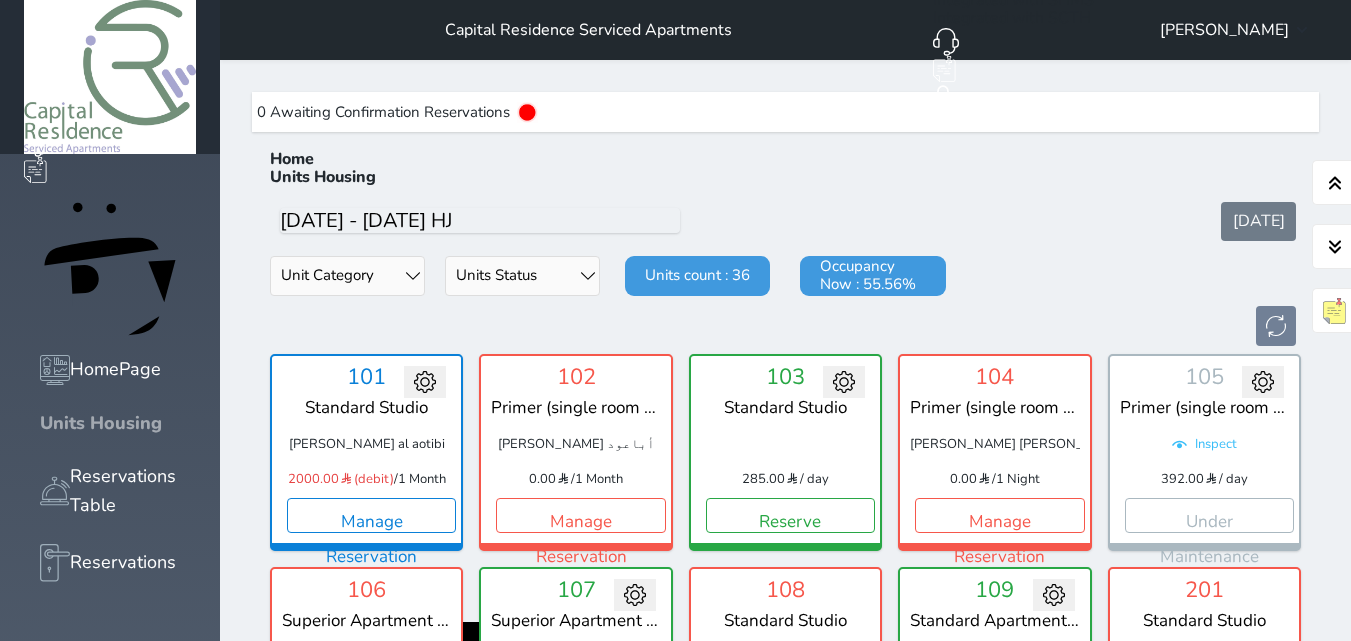 click 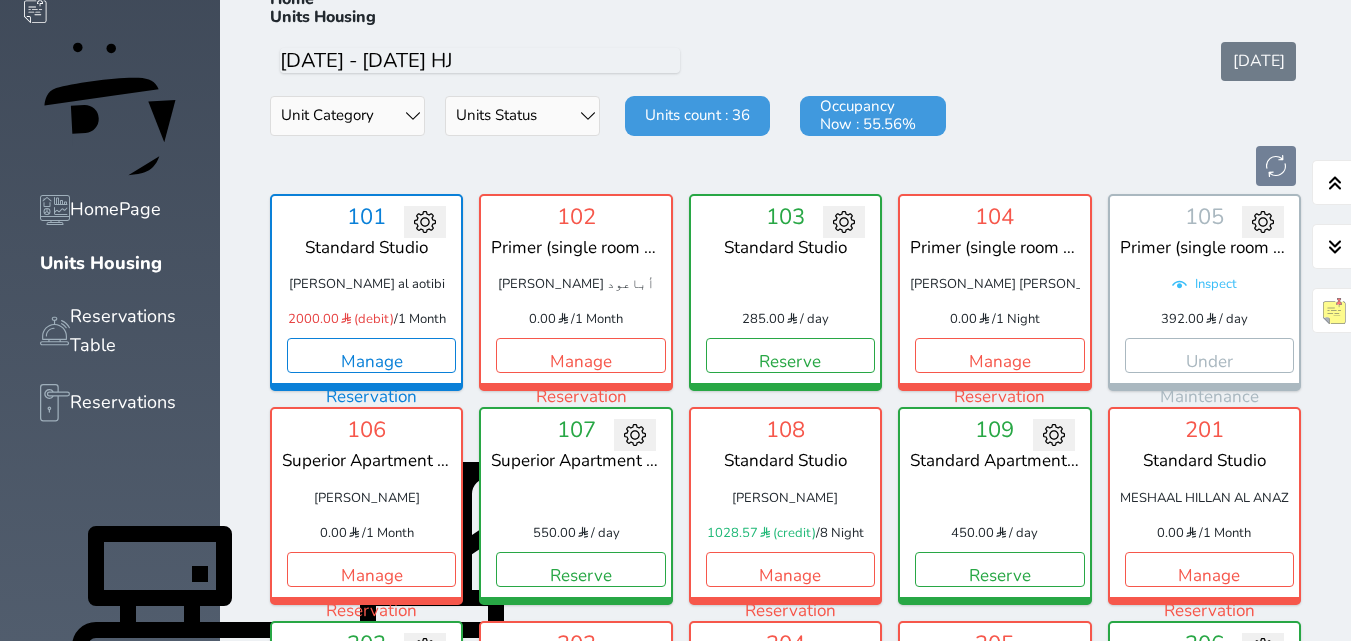 scroll, scrollTop: 120, scrollLeft: 0, axis: vertical 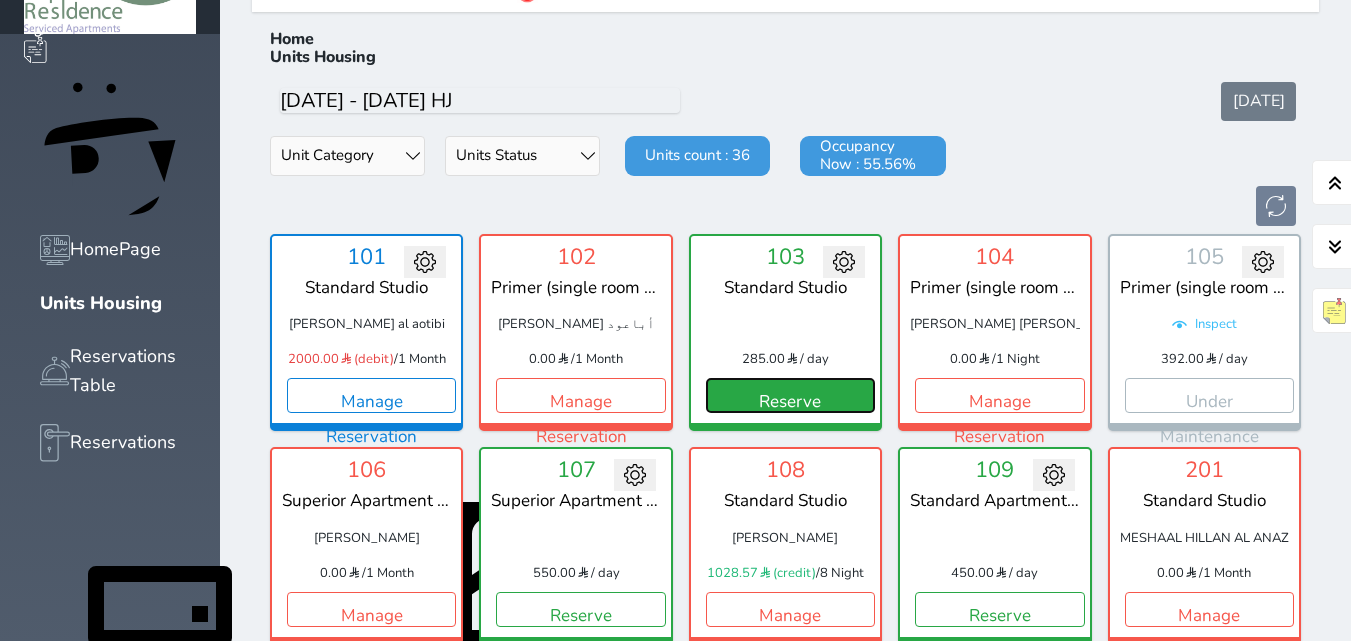 click on "Reserve" at bounding box center (790, 395) 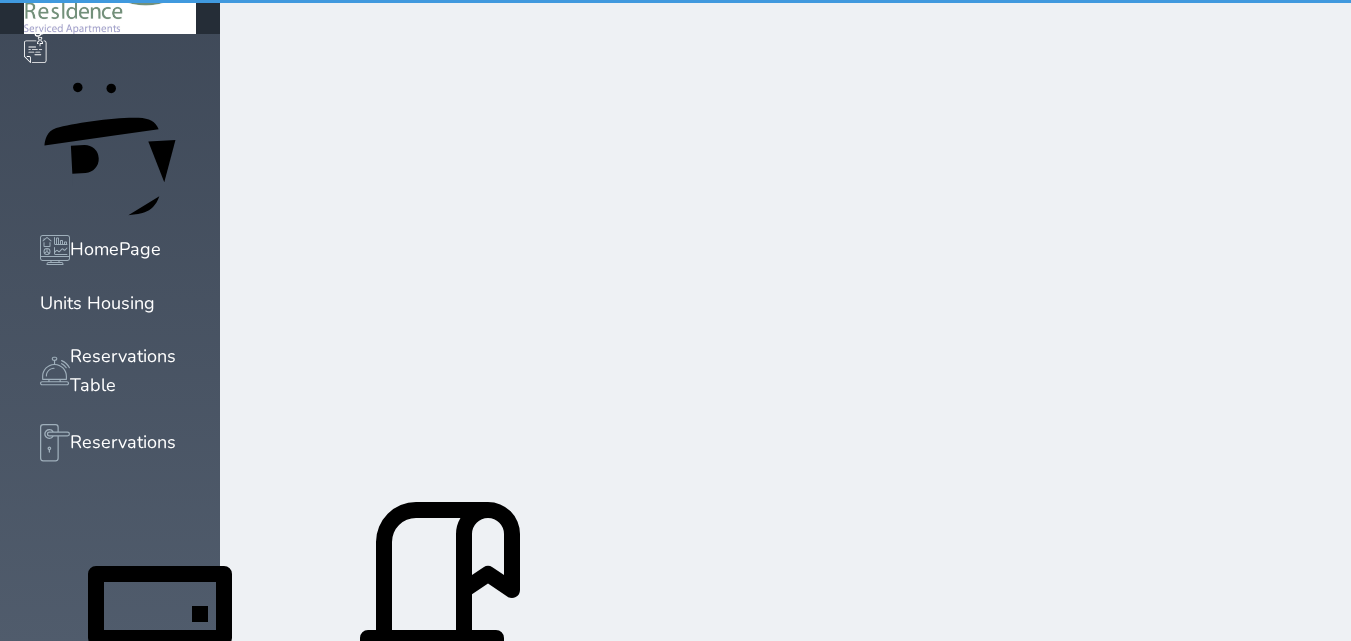 scroll, scrollTop: 101, scrollLeft: 0, axis: vertical 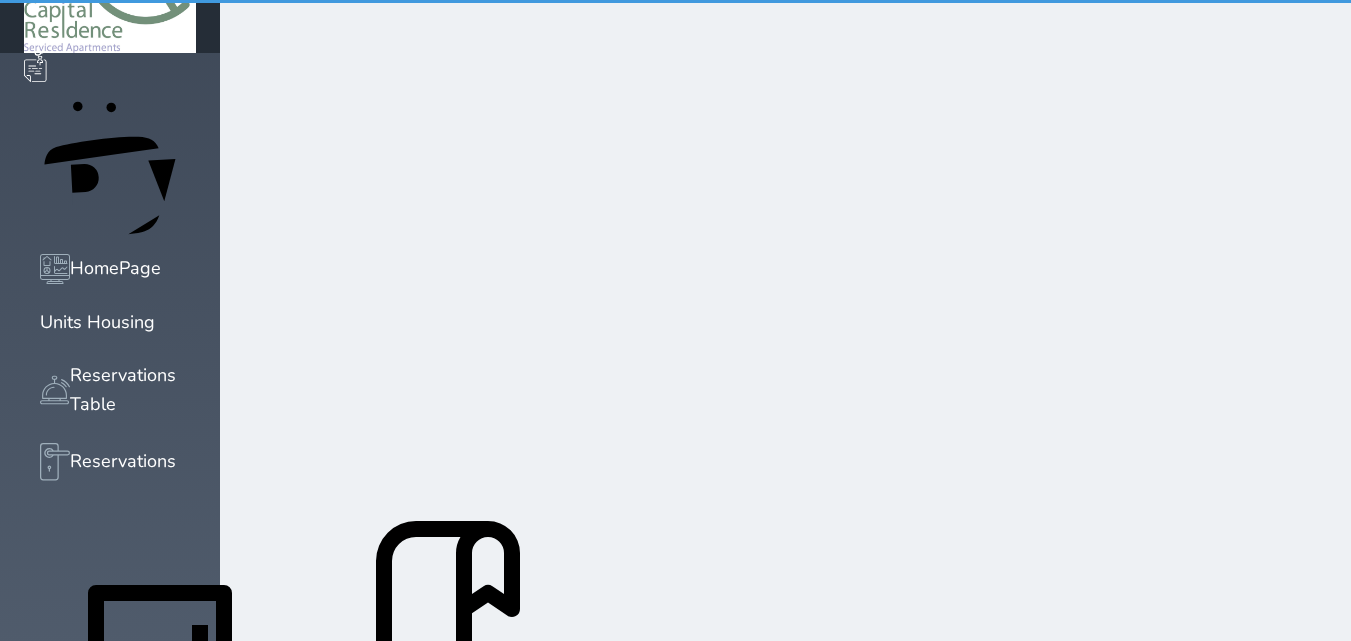 select on "1" 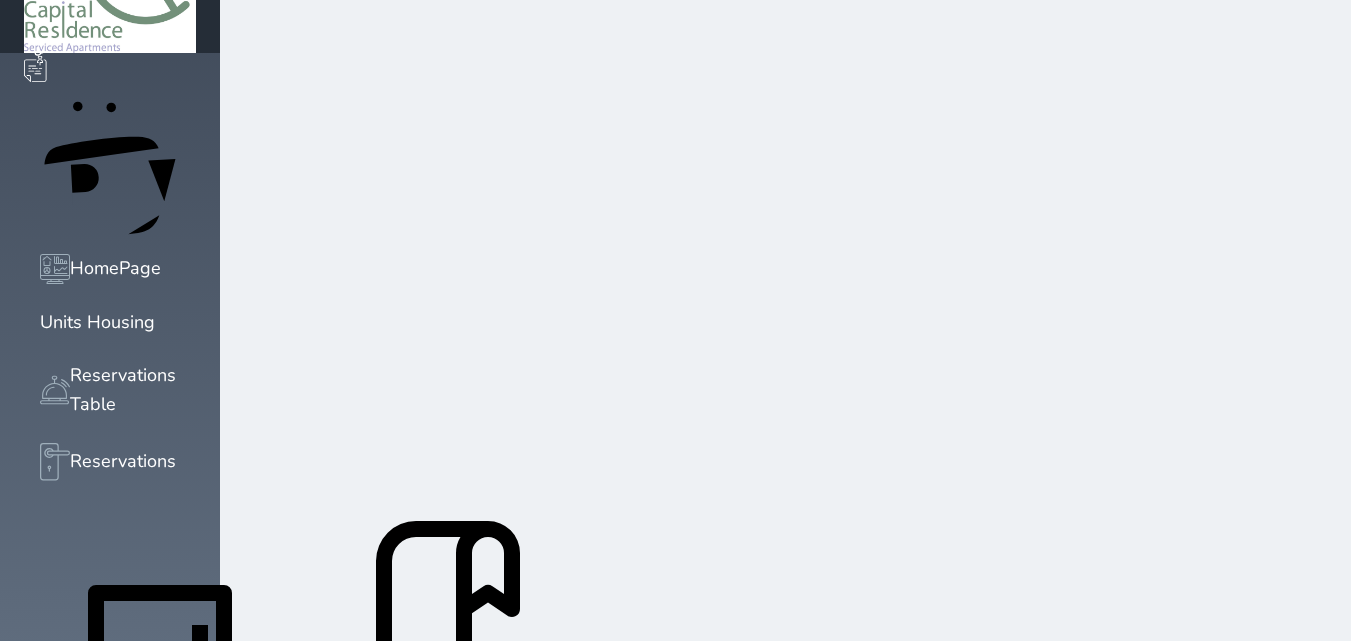 scroll, scrollTop: 0, scrollLeft: 0, axis: both 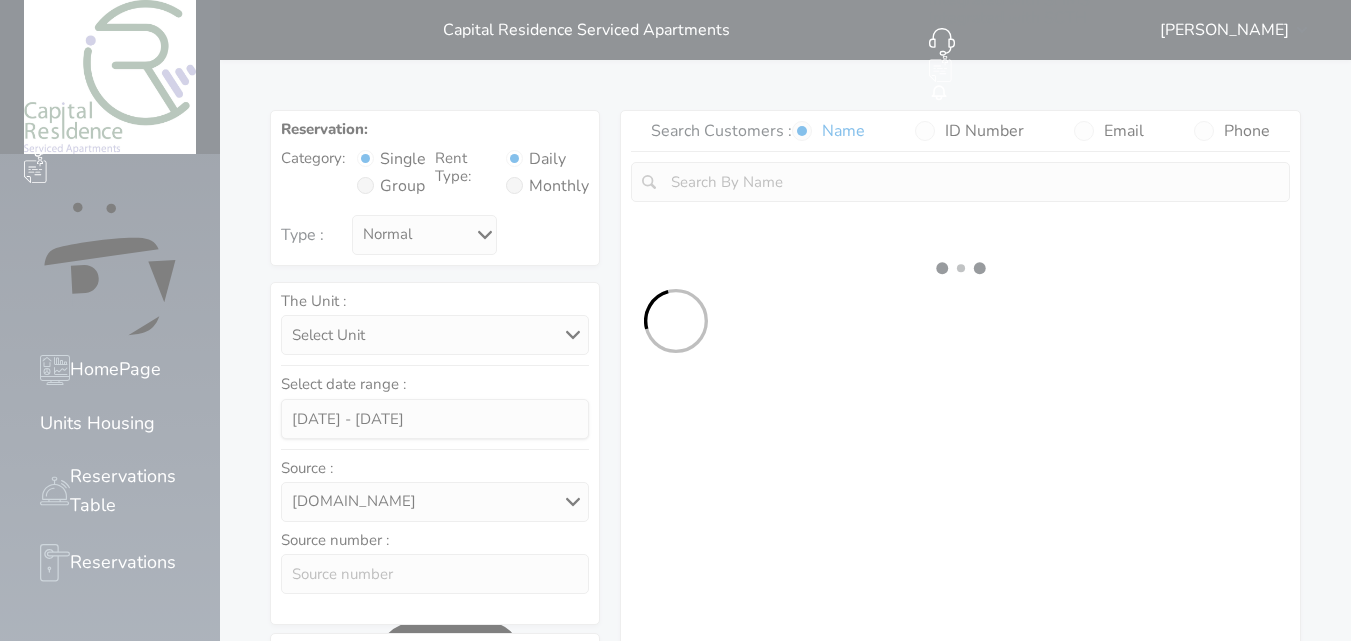 select 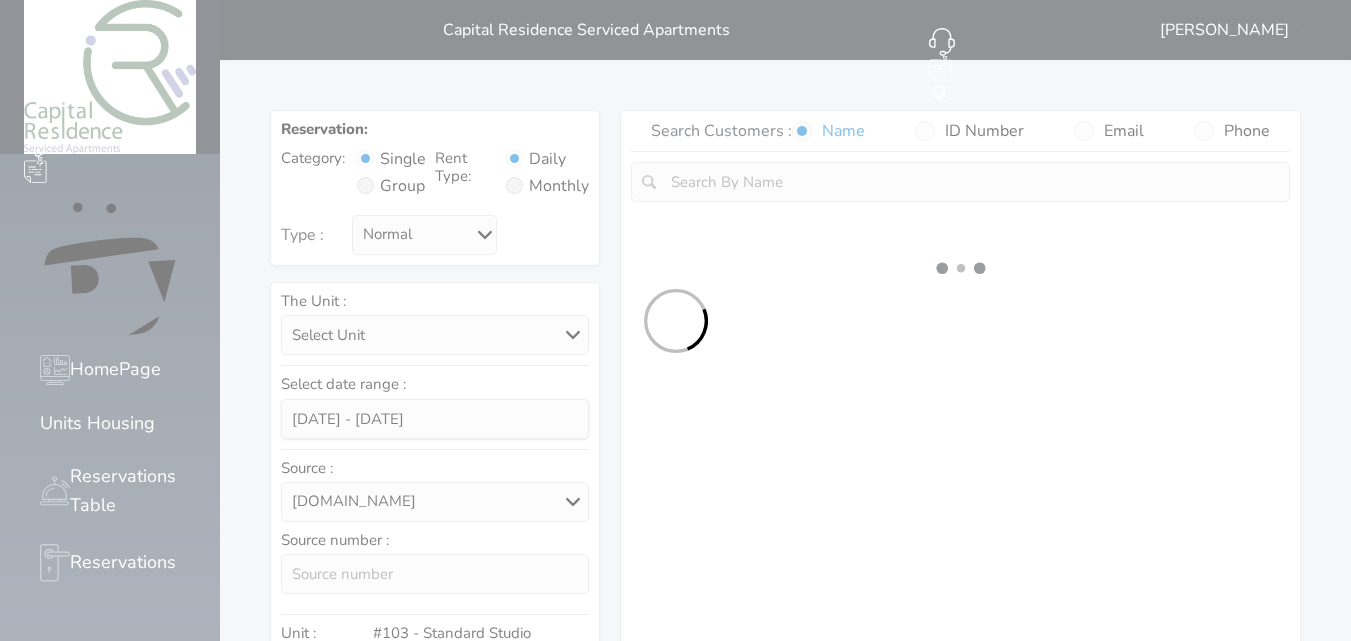 select on "113" 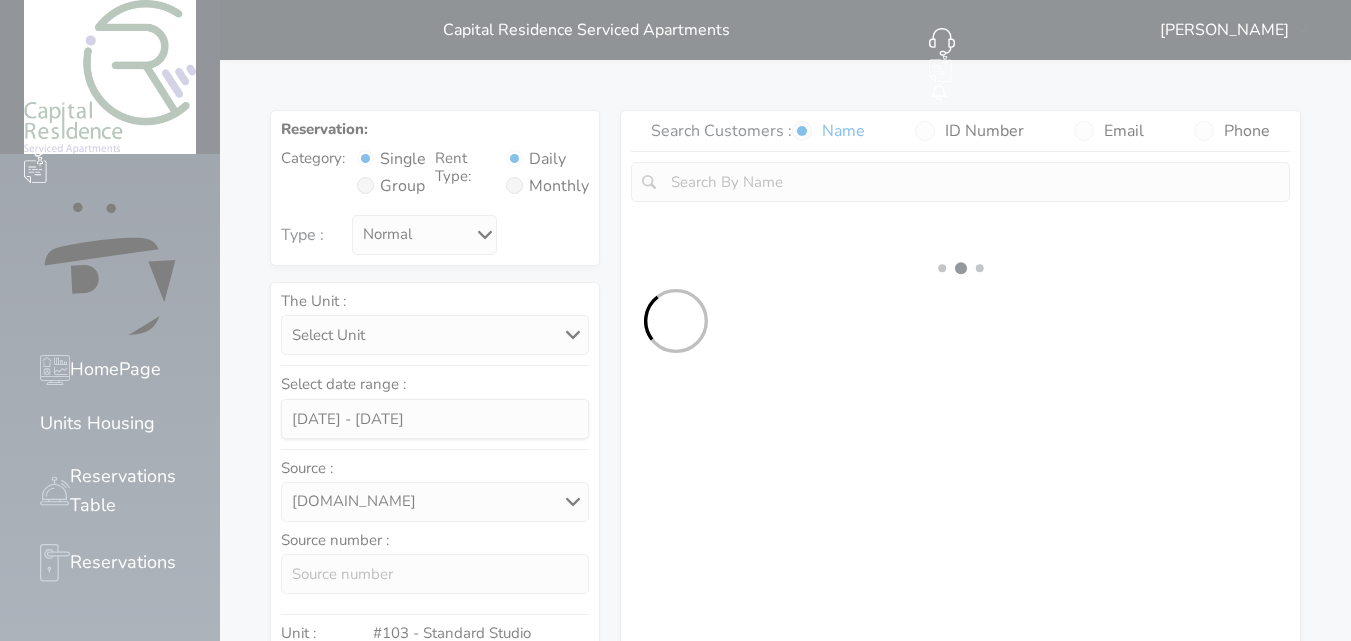 select on "1" 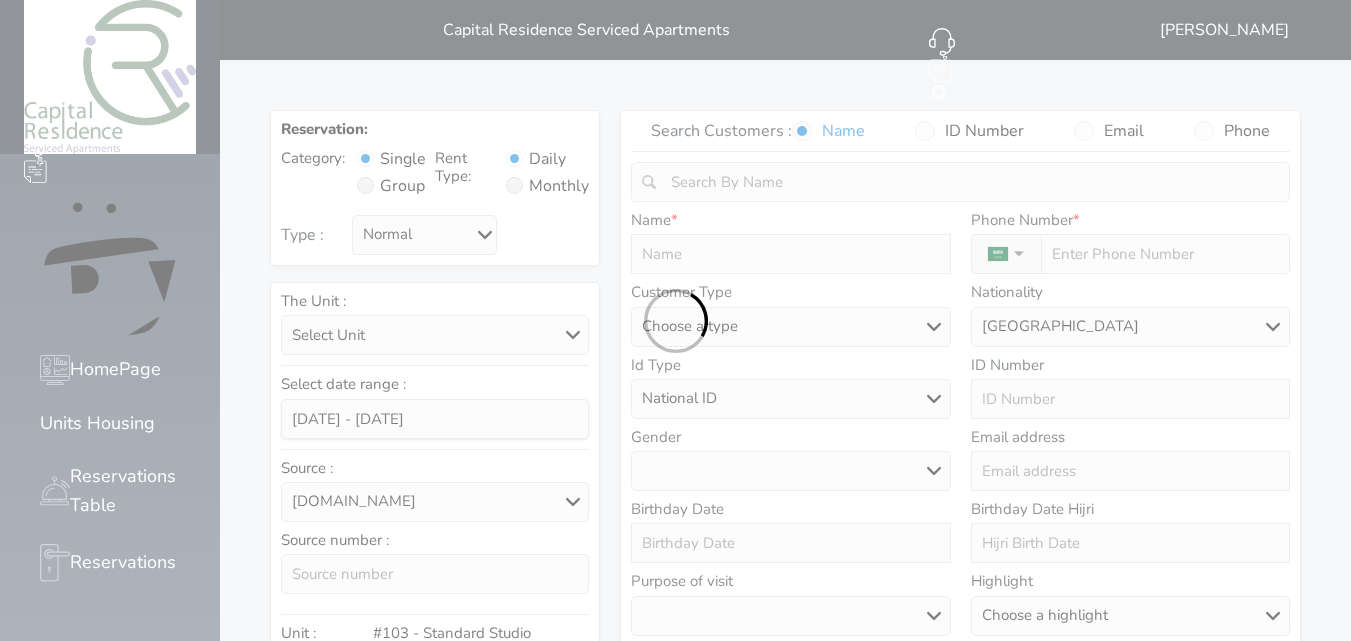 select 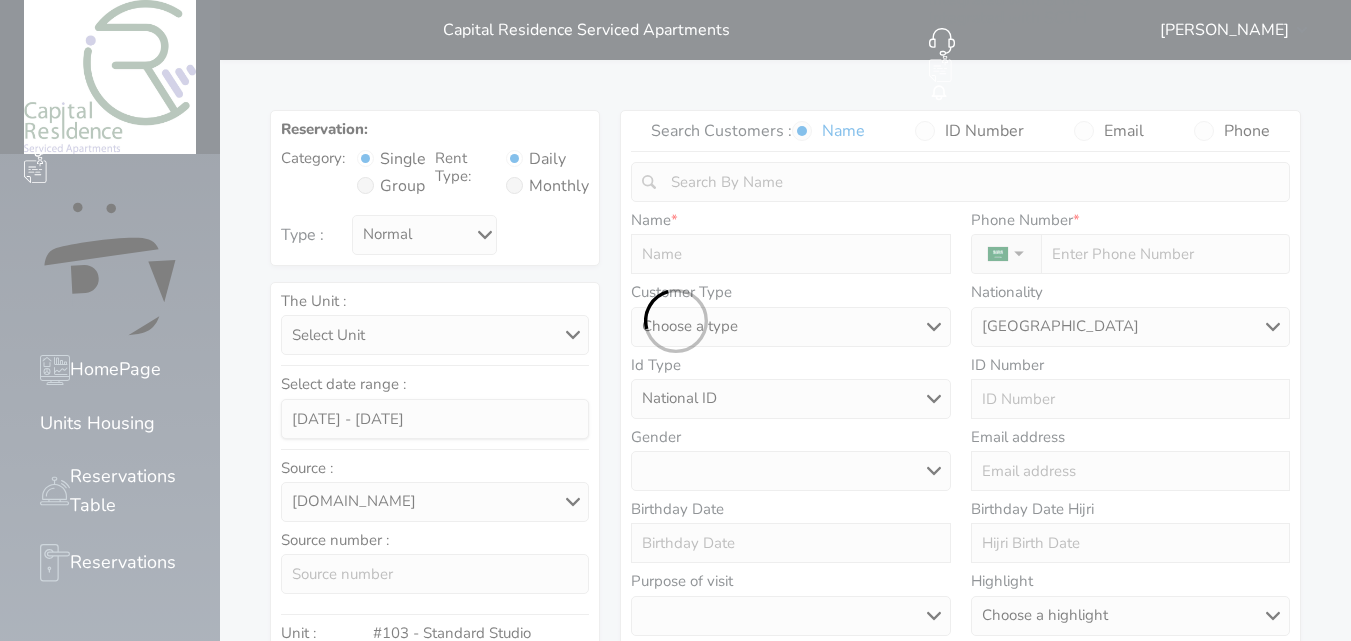select on "56061" 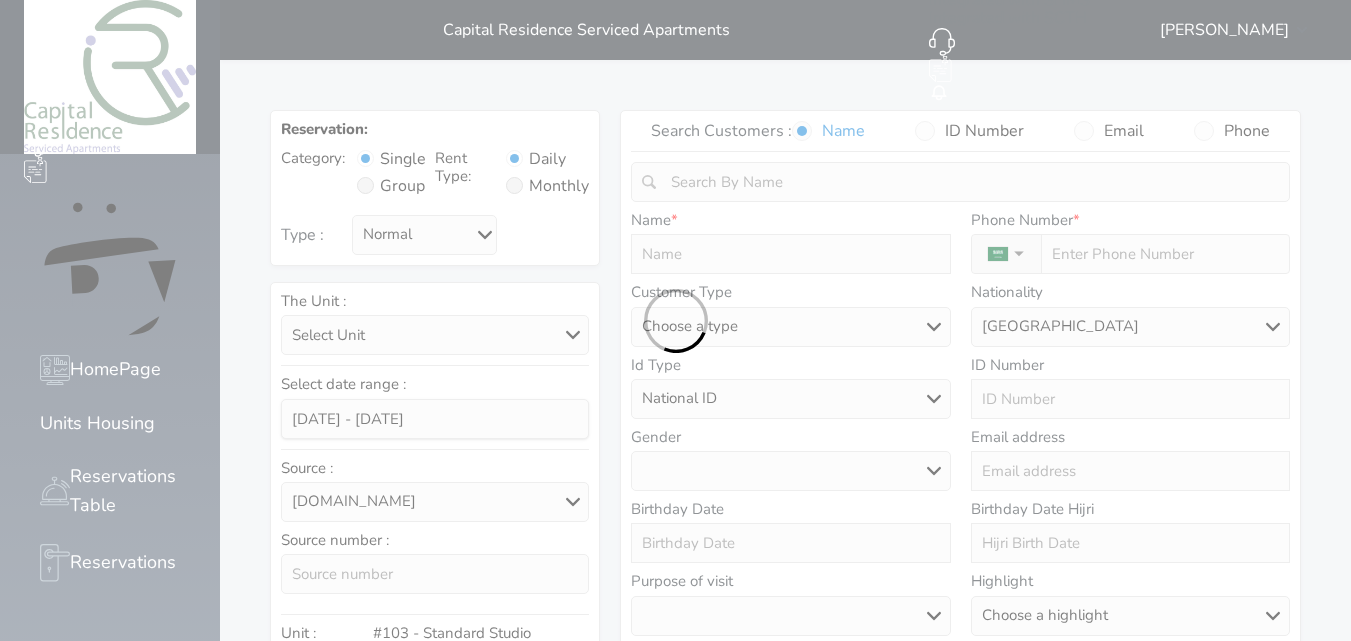 select on "1" 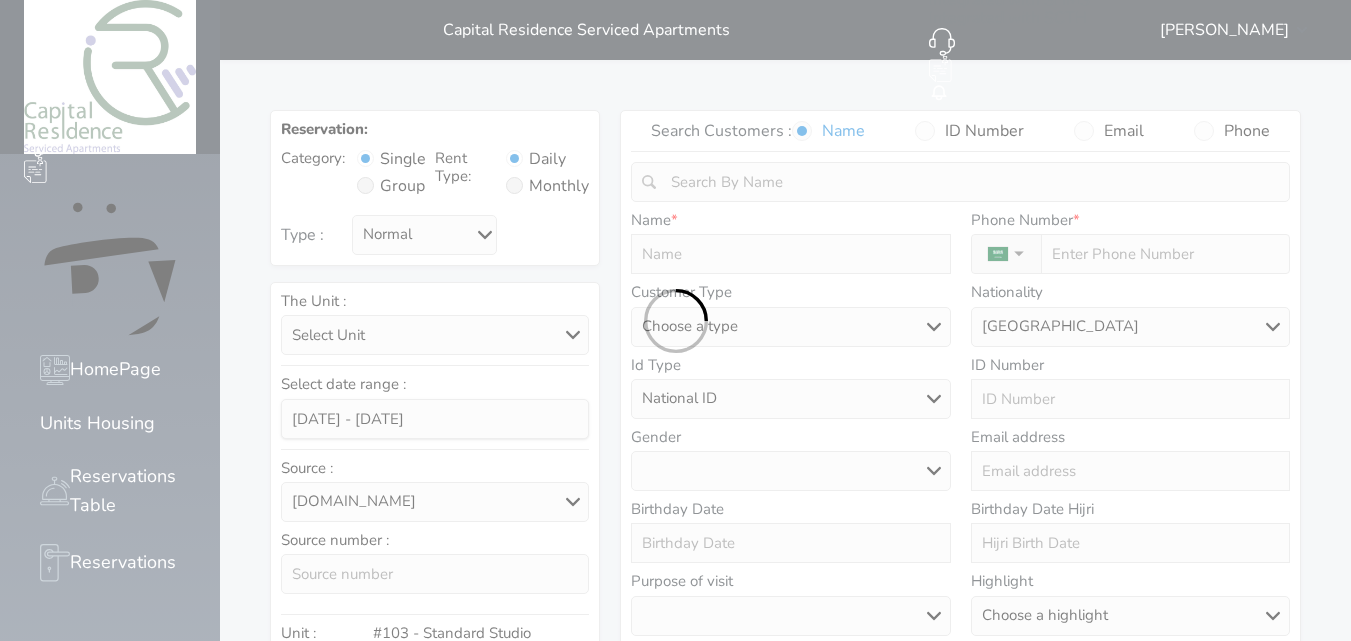 select on "7" 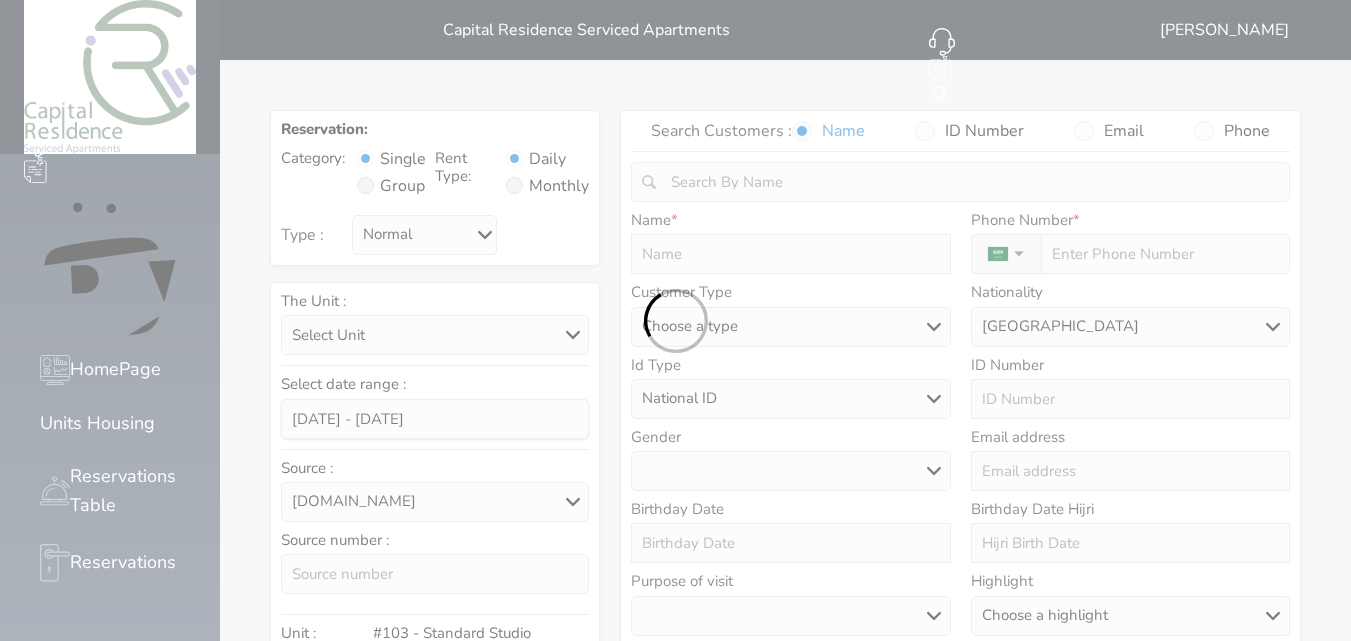 select 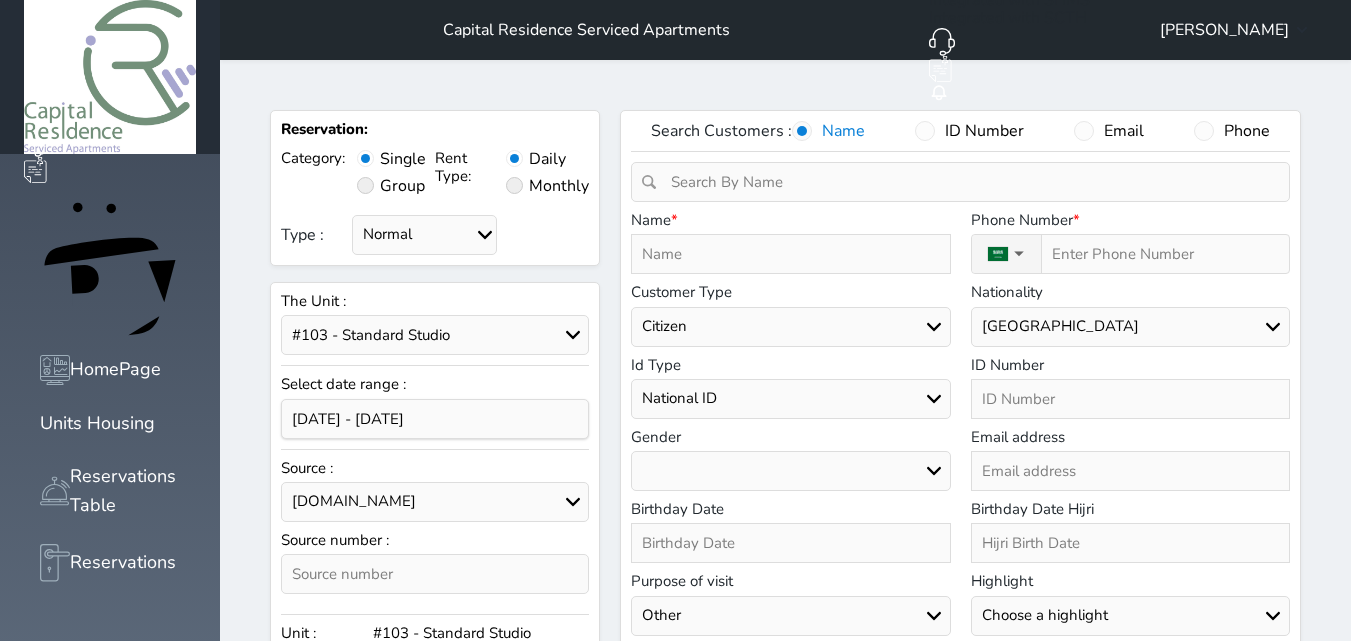 select 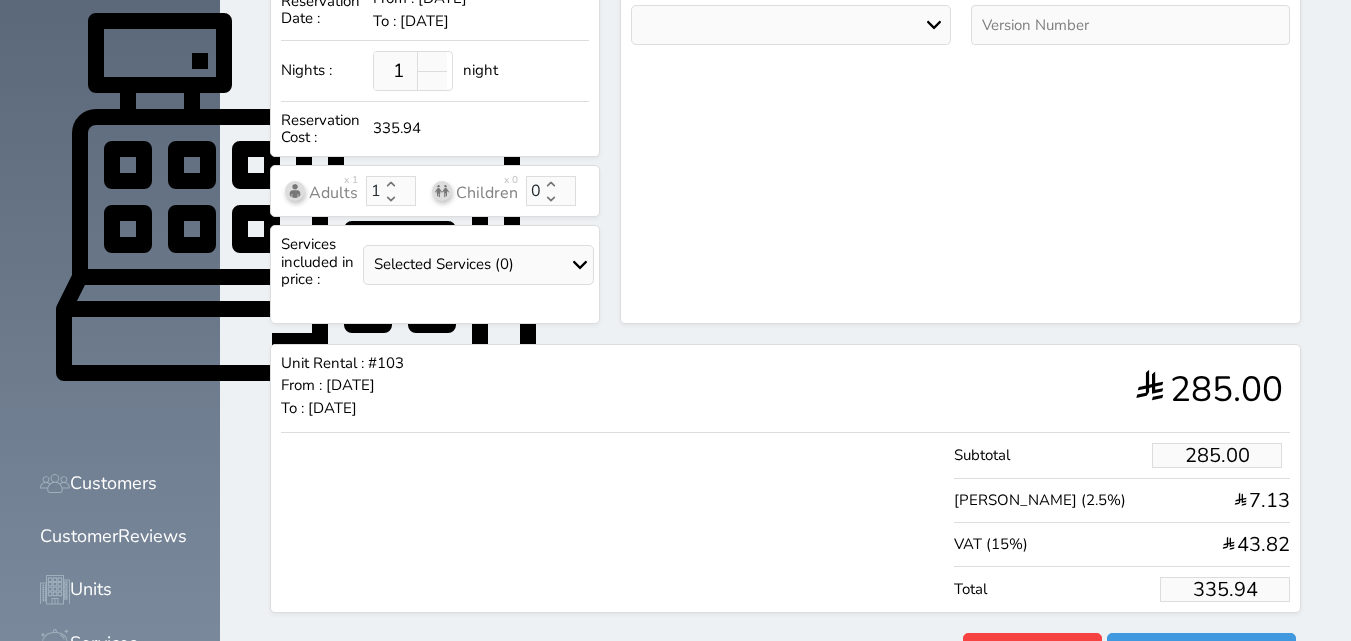 scroll, scrollTop: 686, scrollLeft: 0, axis: vertical 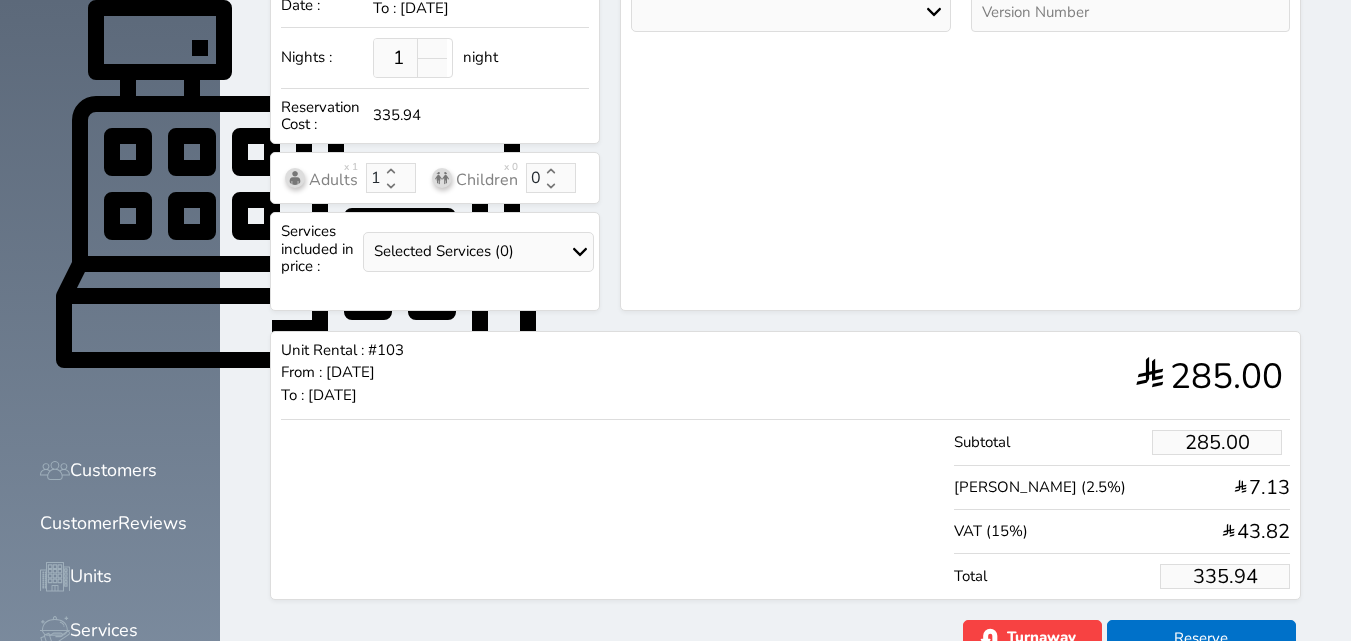 select 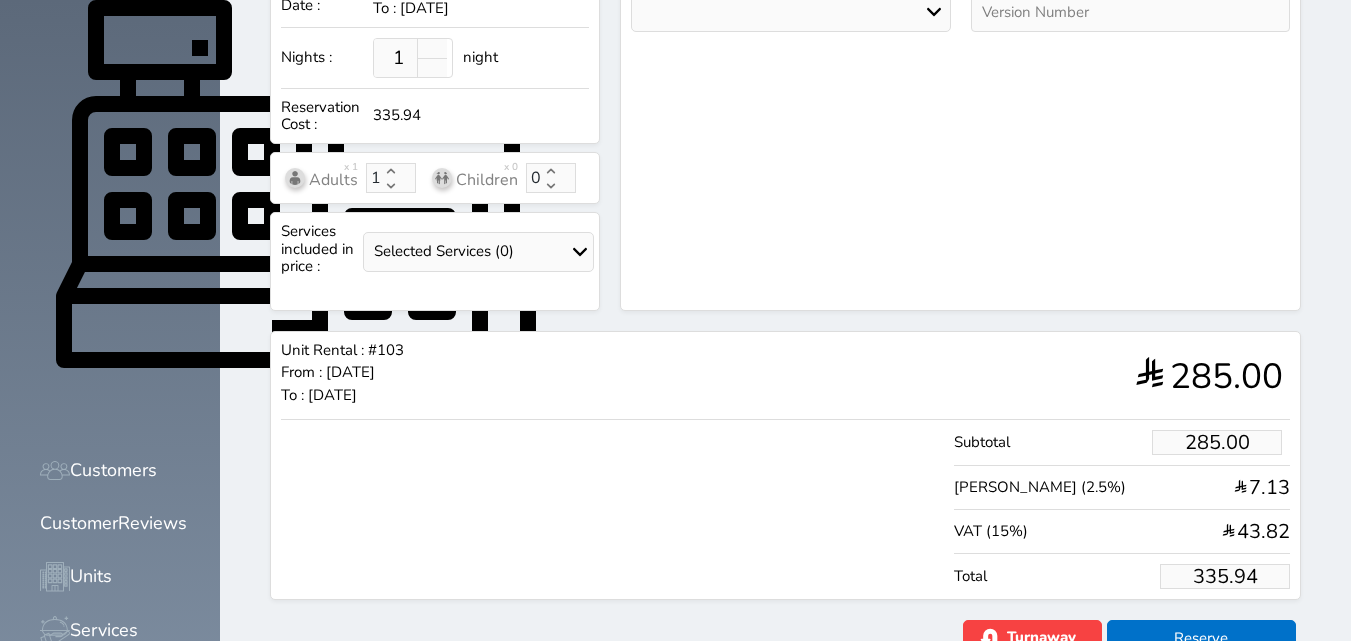 select 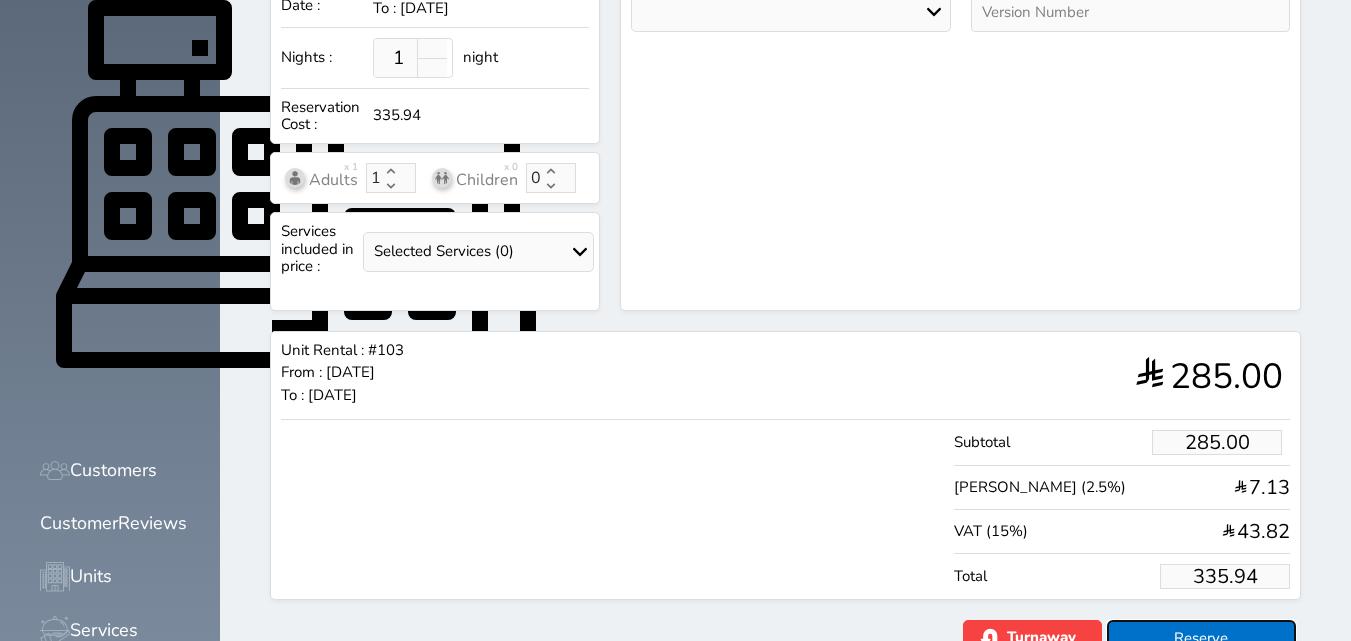 click on "Reserve" at bounding box center [1201, 637] 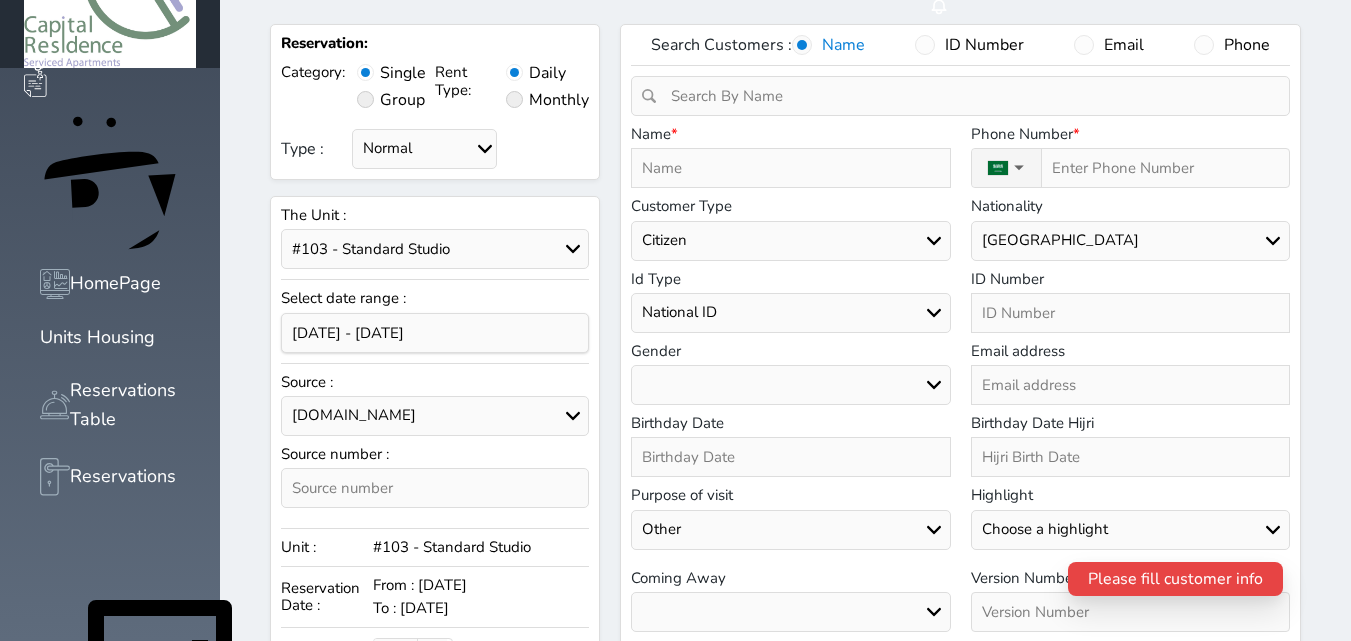 scroll, scrollTop: 0, scrollLeft: 0, axis: both 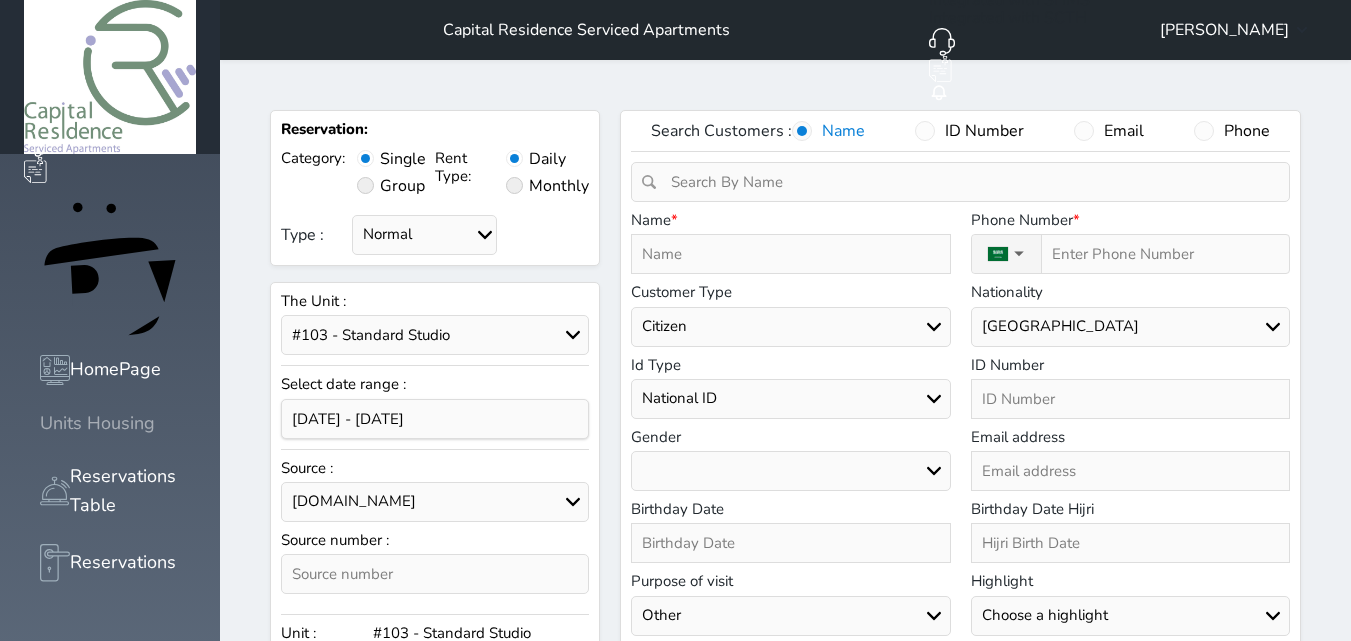 click at bounding box center (40, 423) 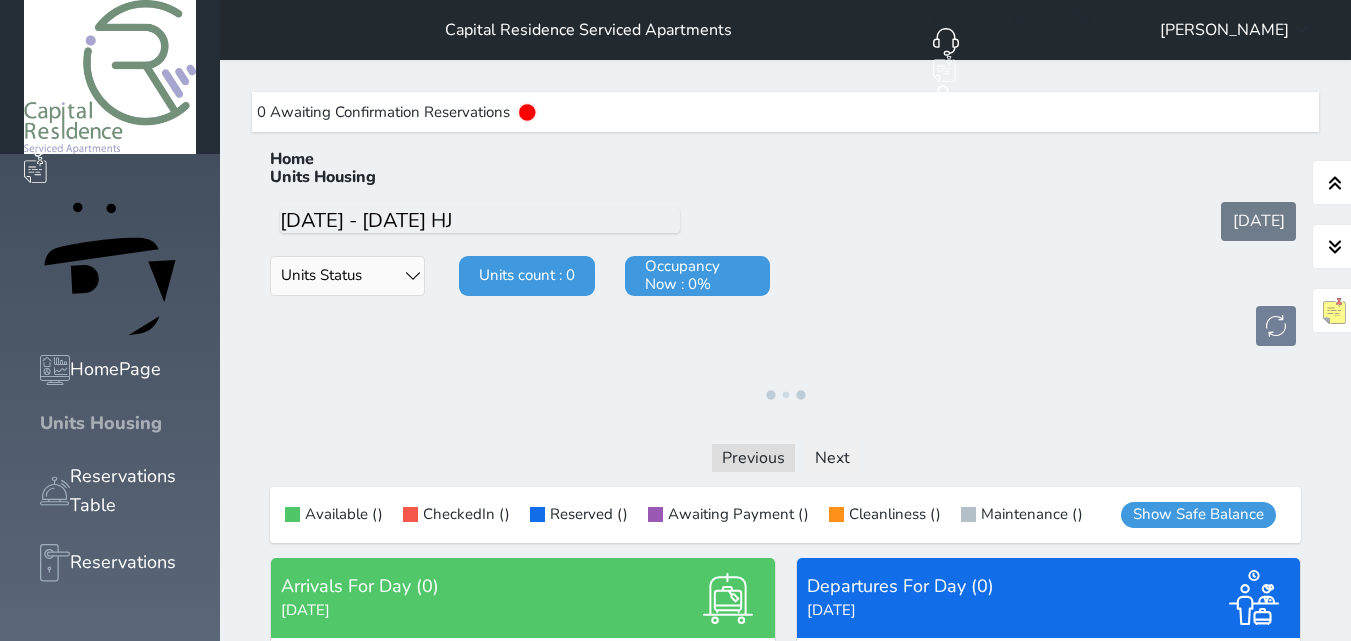 click 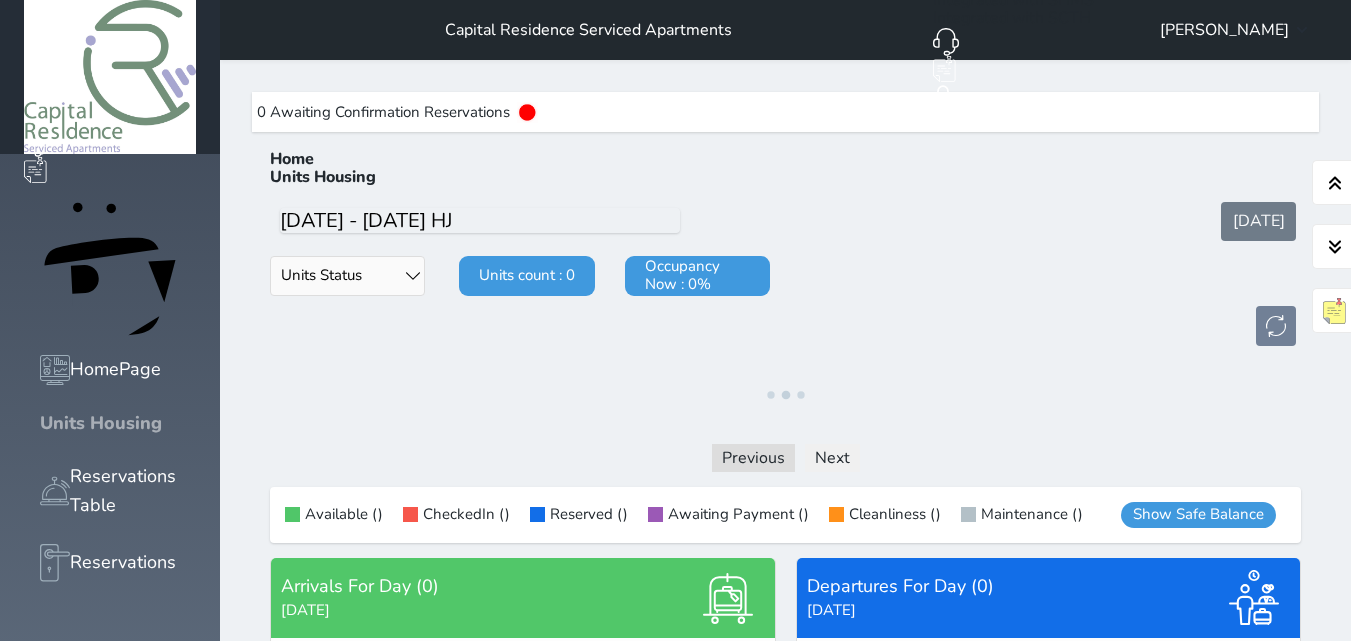 click 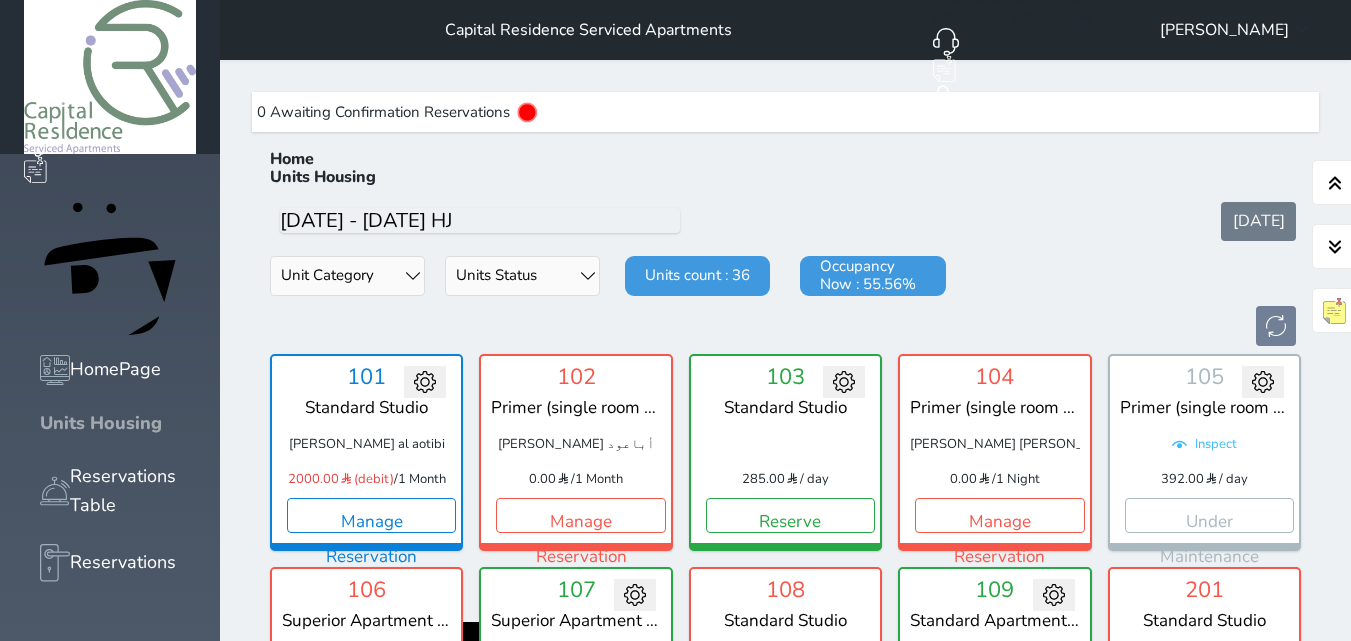scroll, scrollTop: 60, scrollLeft: 0, axis: vertical 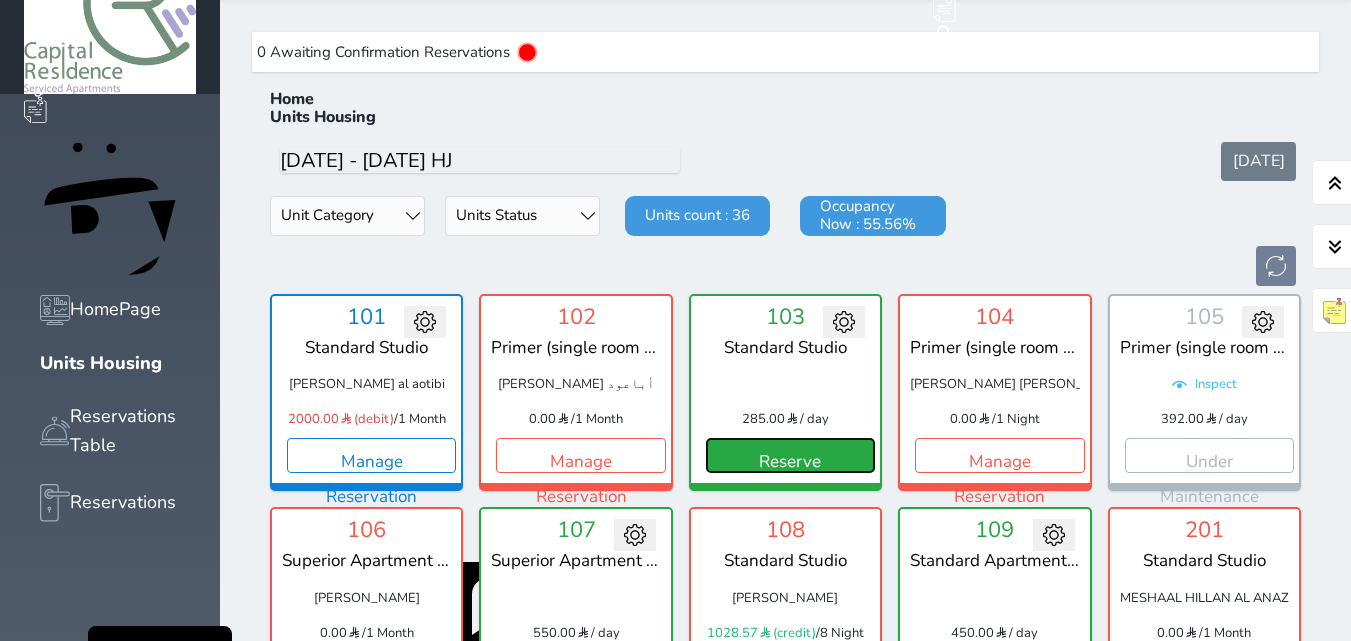 click on "Reserve" at bounding box center [790, 455] 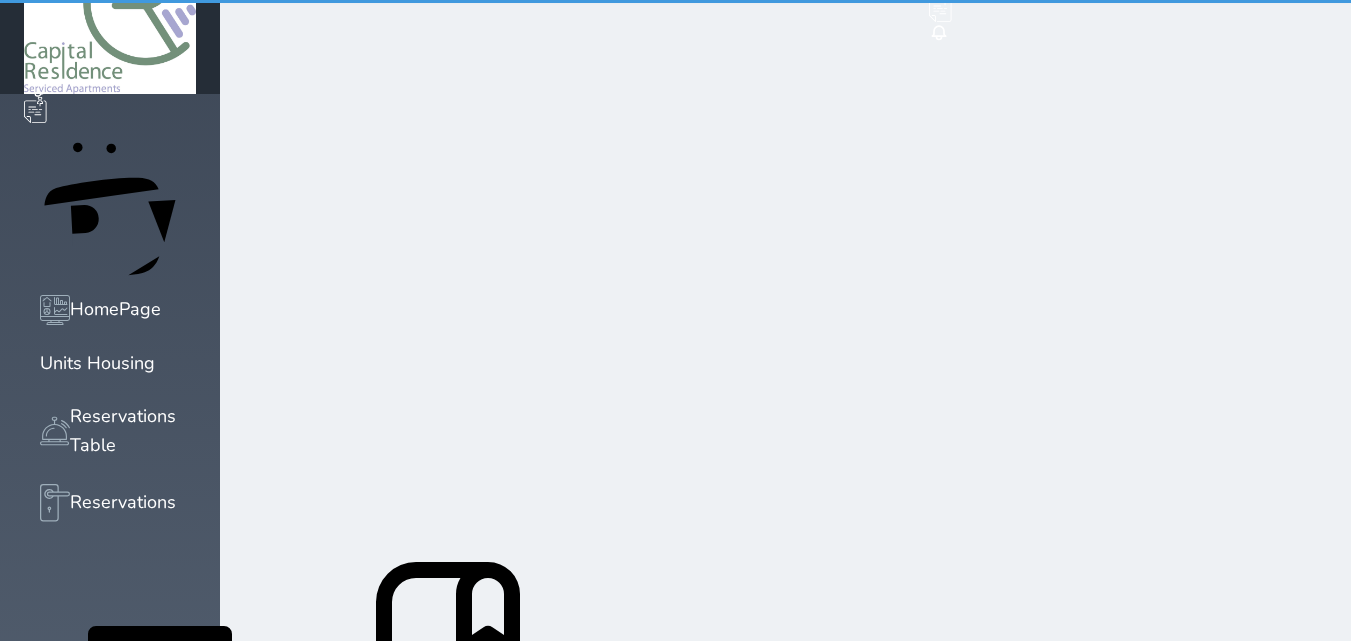 scroll, scrollTop: 8, scrollLeft: 0, axis: vertical 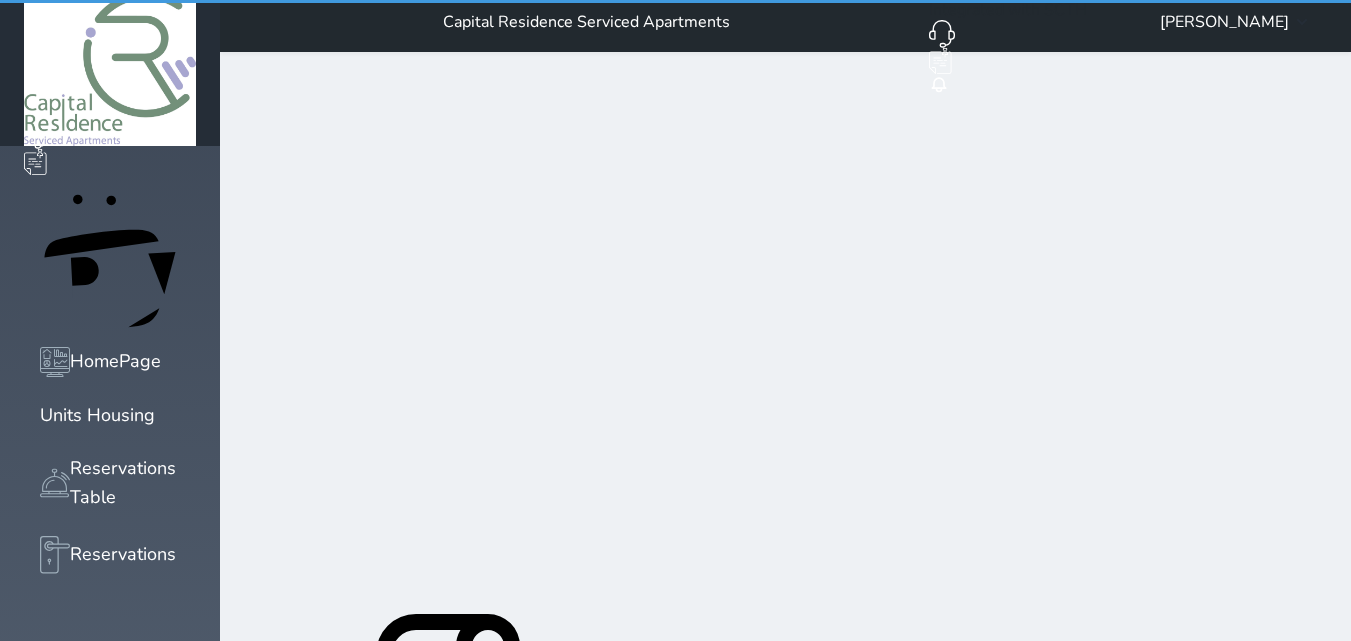 select on "1" 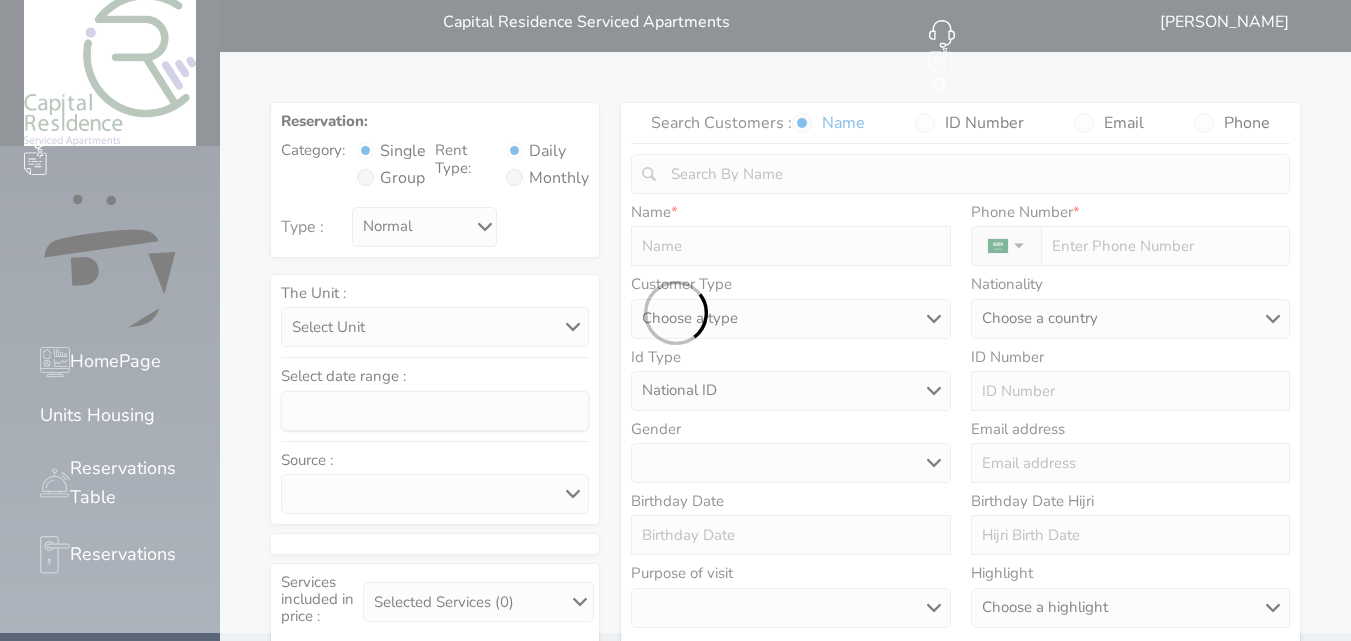 scroll, scrollTop: 0, scrollLeft: 0, axis: both 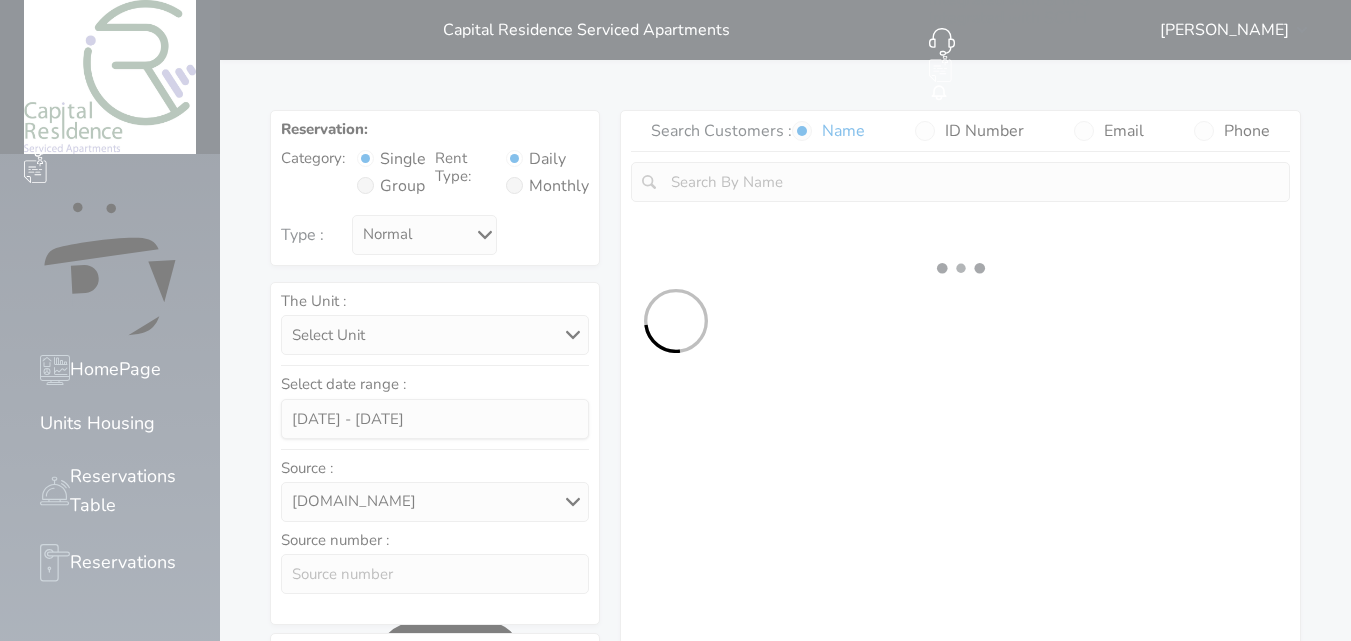 select 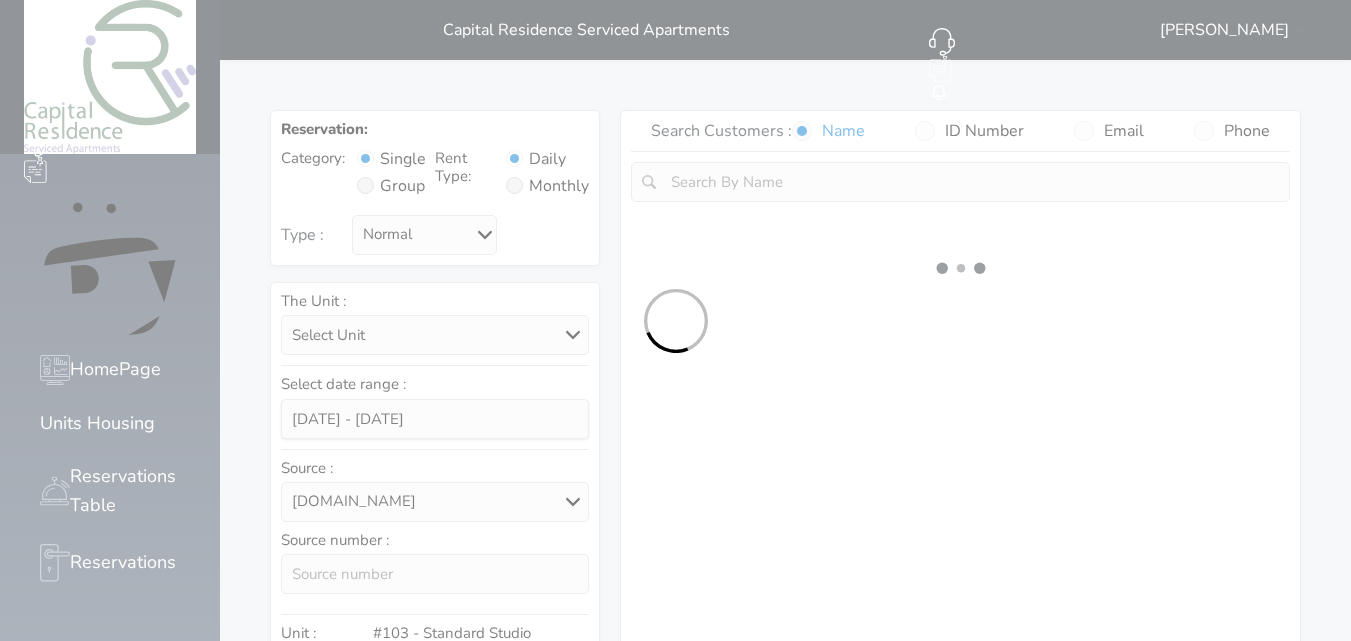 select on "1" 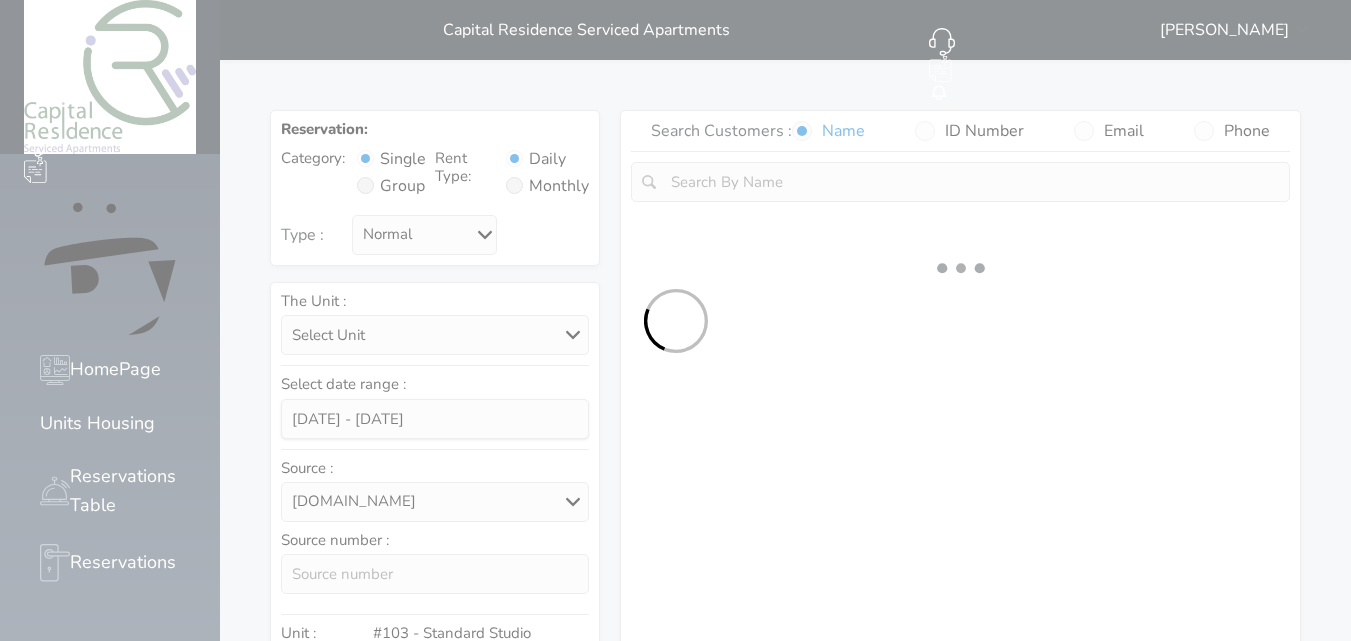 select on "113" 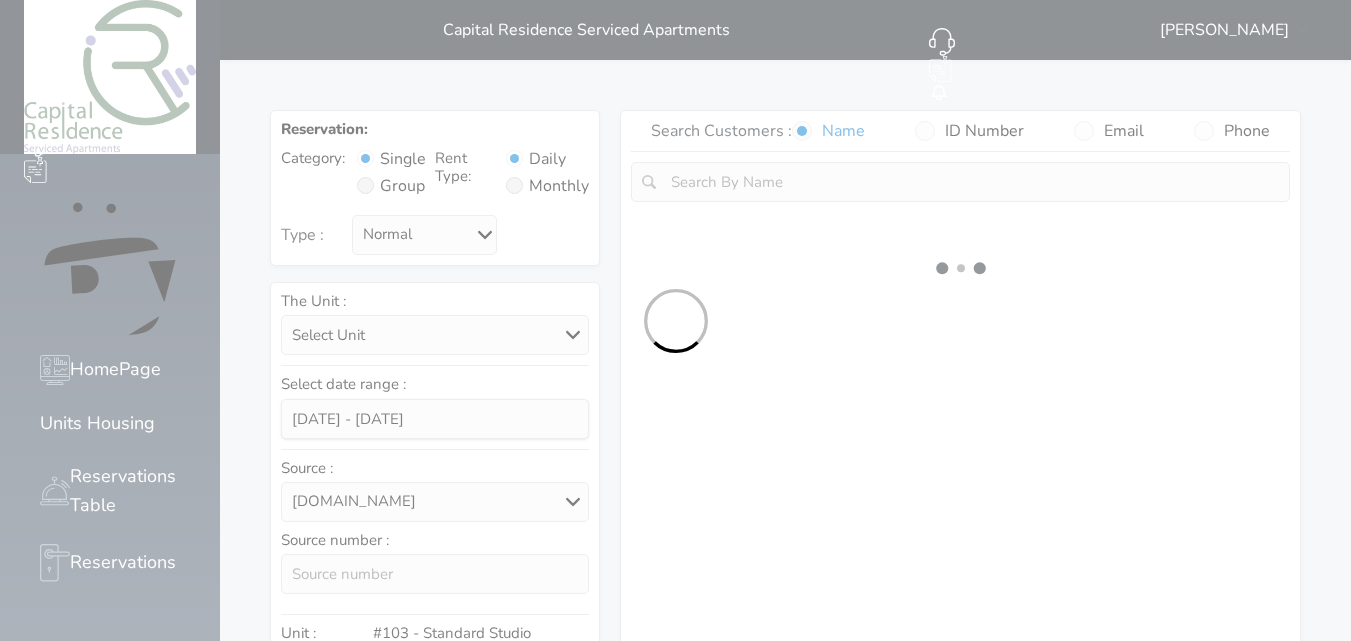 select on "1" 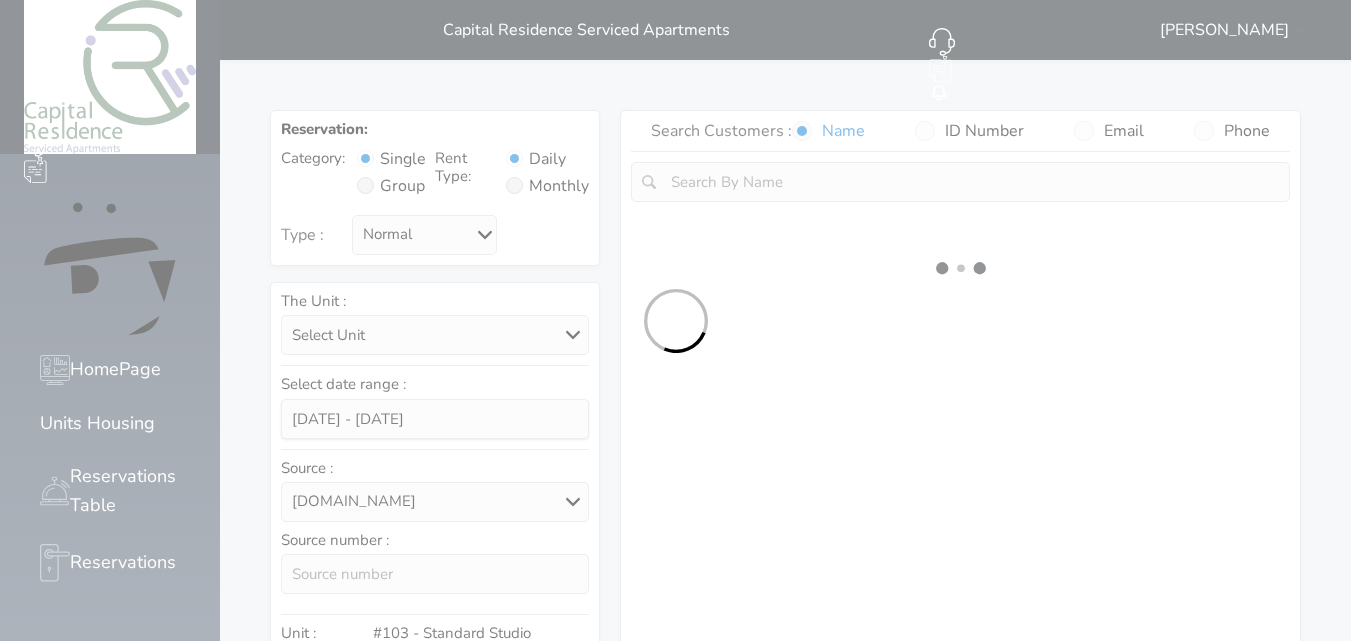 select 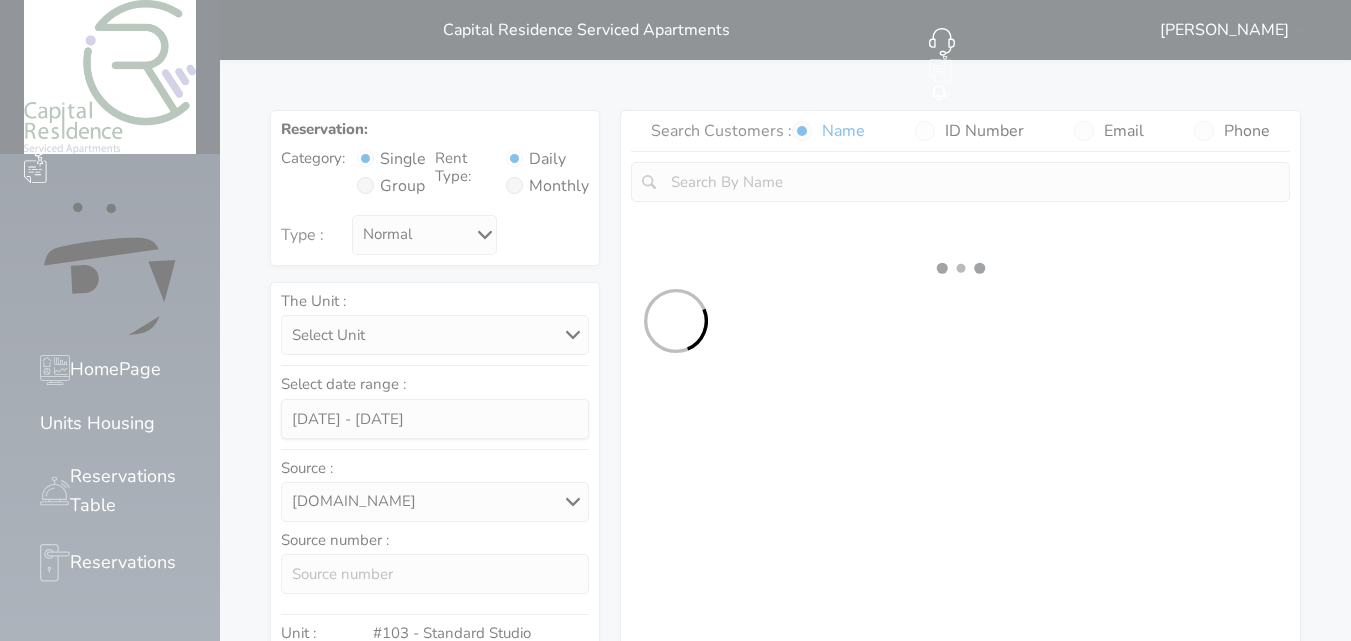 select on "7" 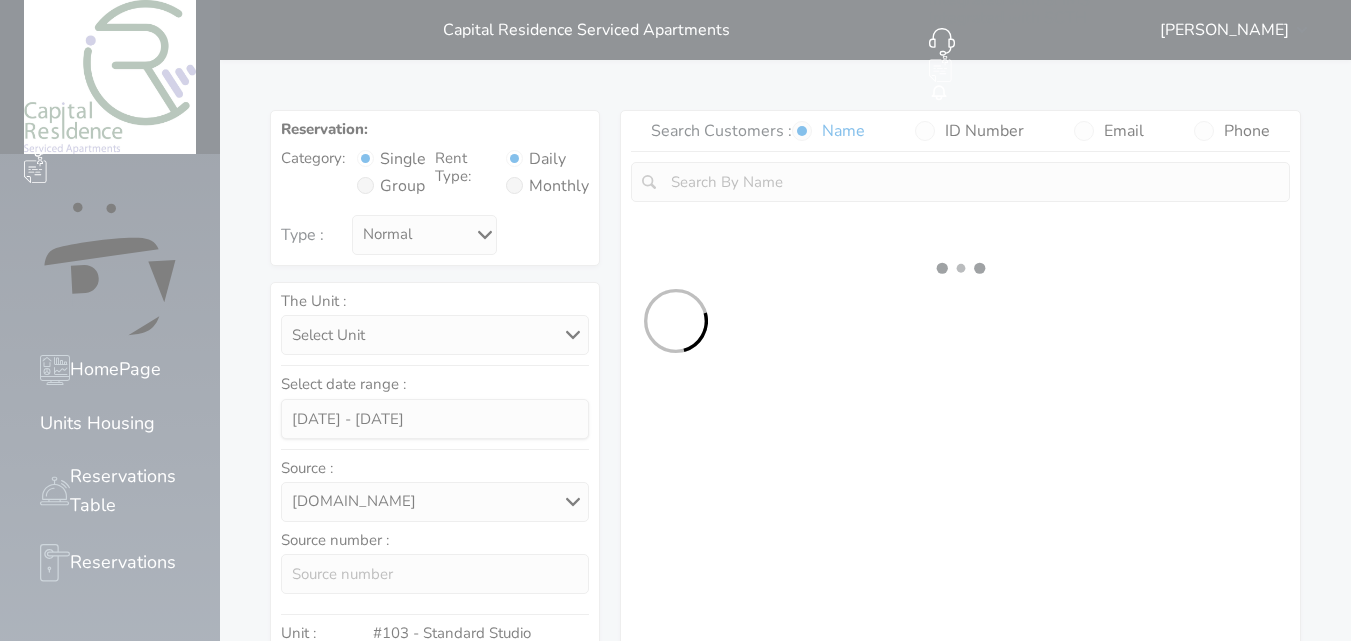 select 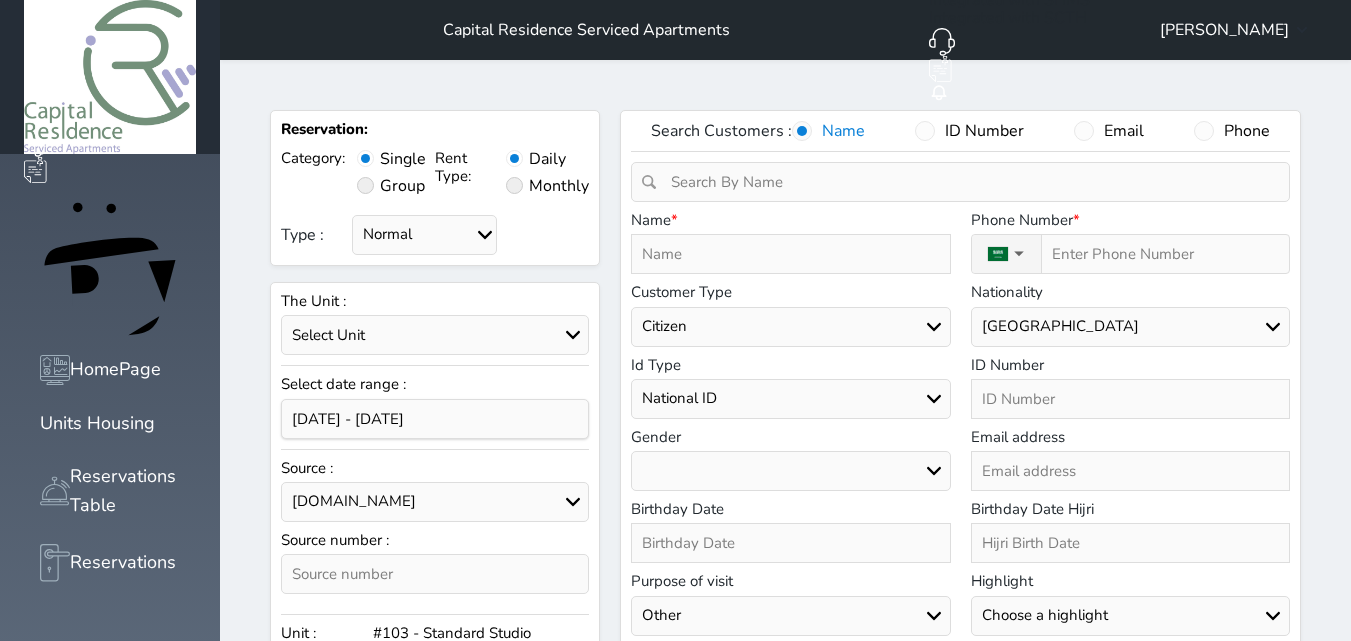 select 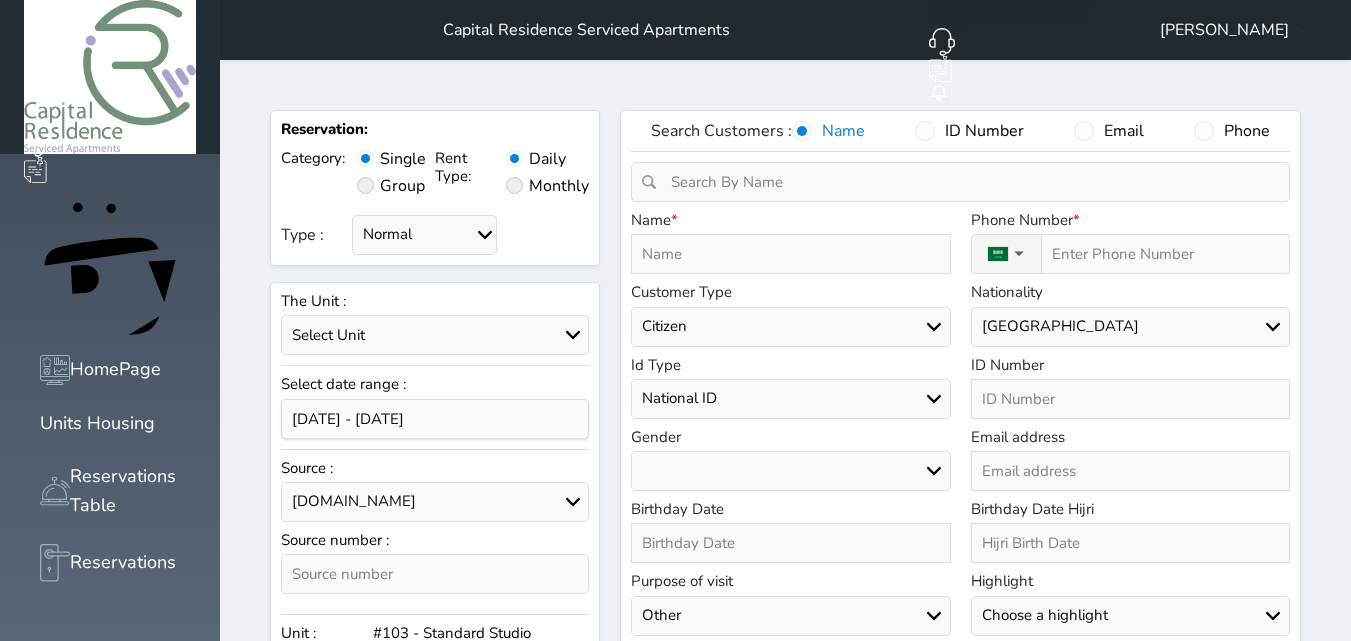 select 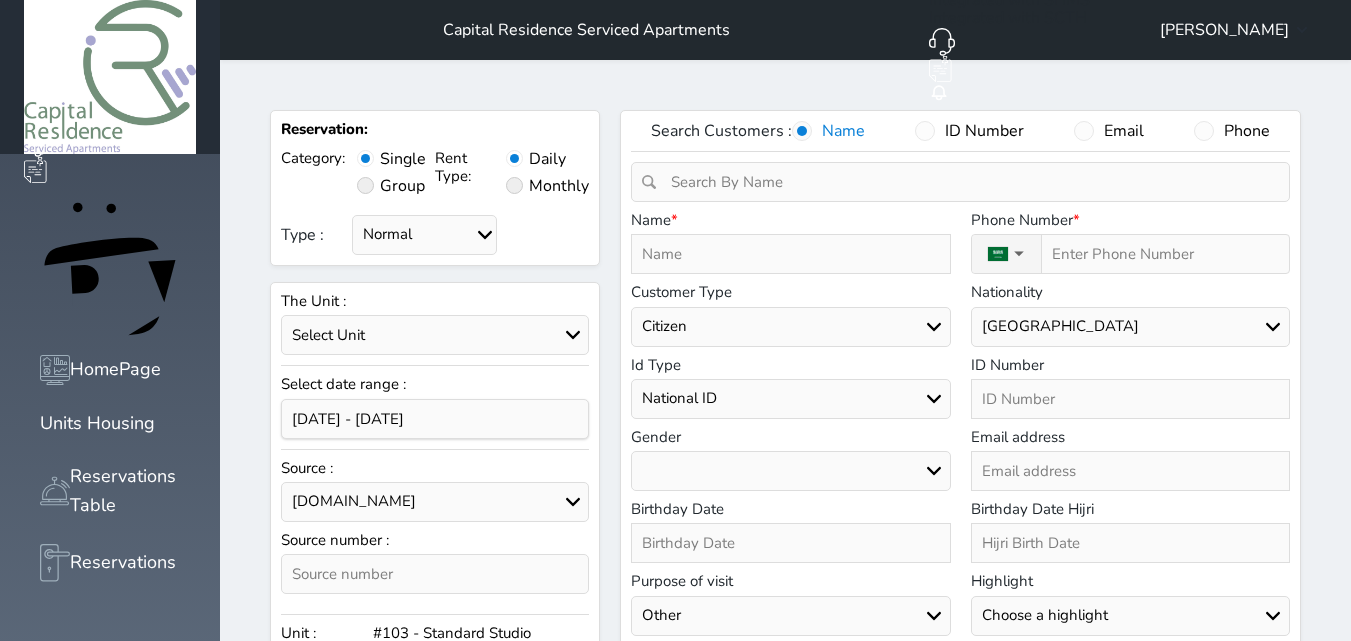select 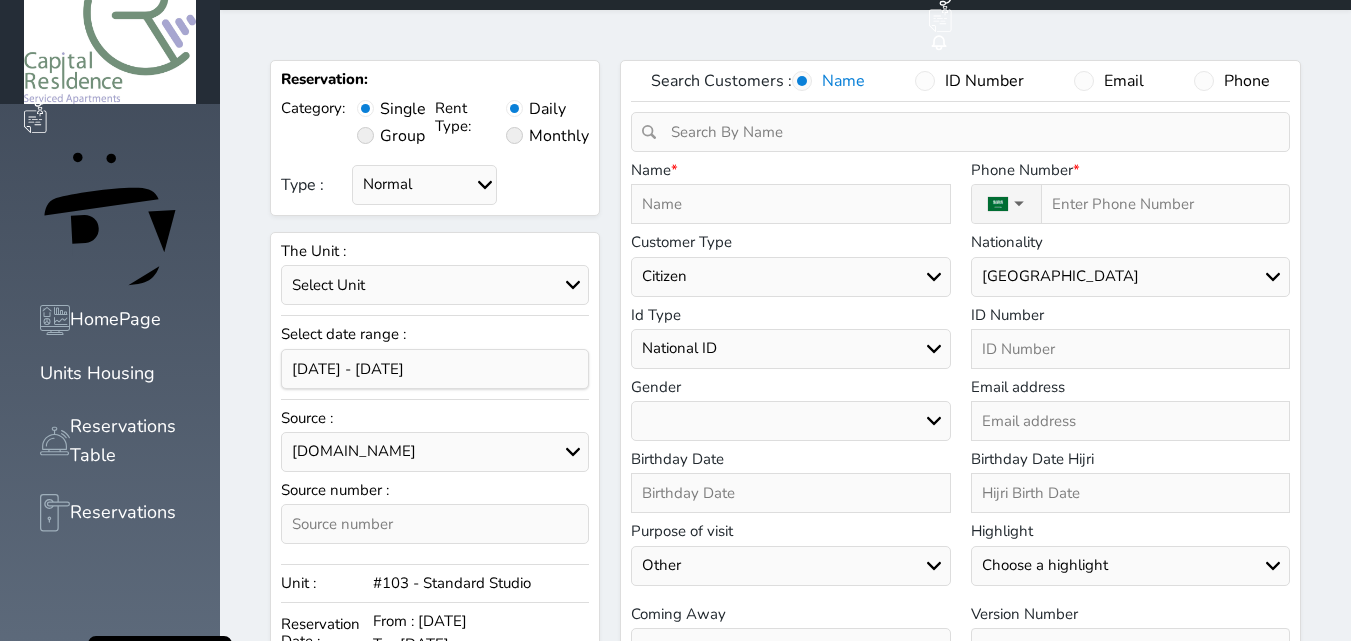 scroll, scrollTop: 0, scrollLeft: 0, axis: both 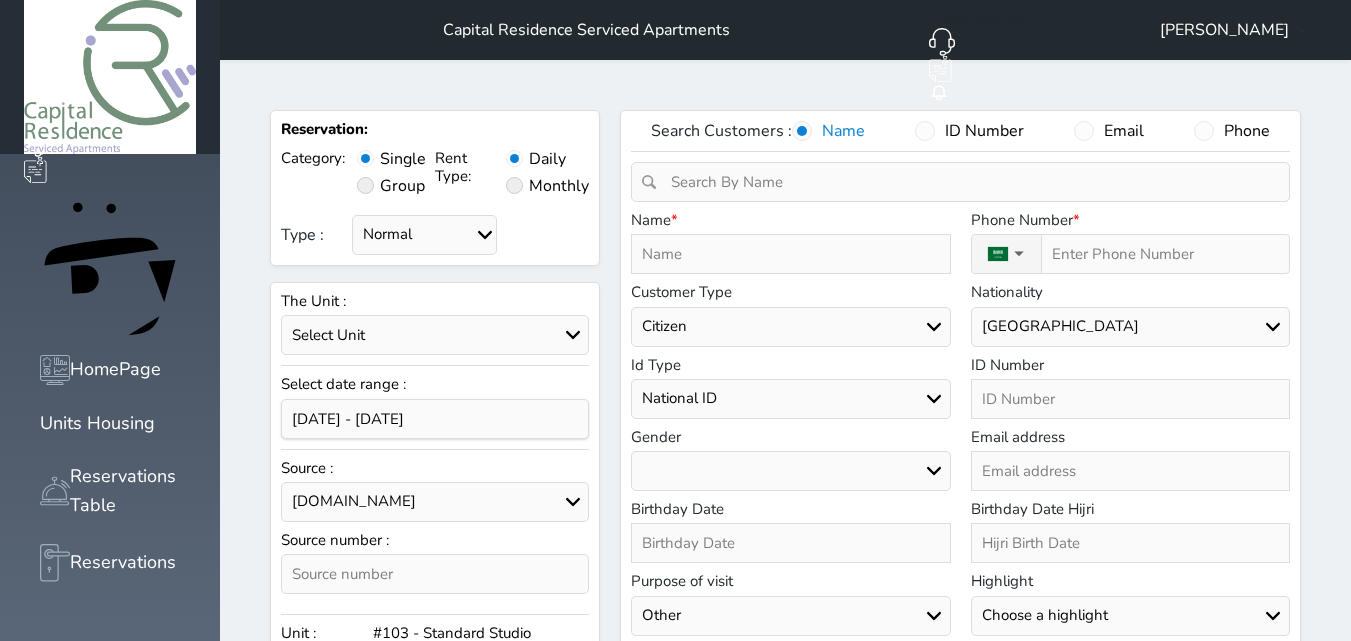 click on "Choose a type   Citizen Gulf Citizen Visitor Resident" at bounding box center [790, 327] 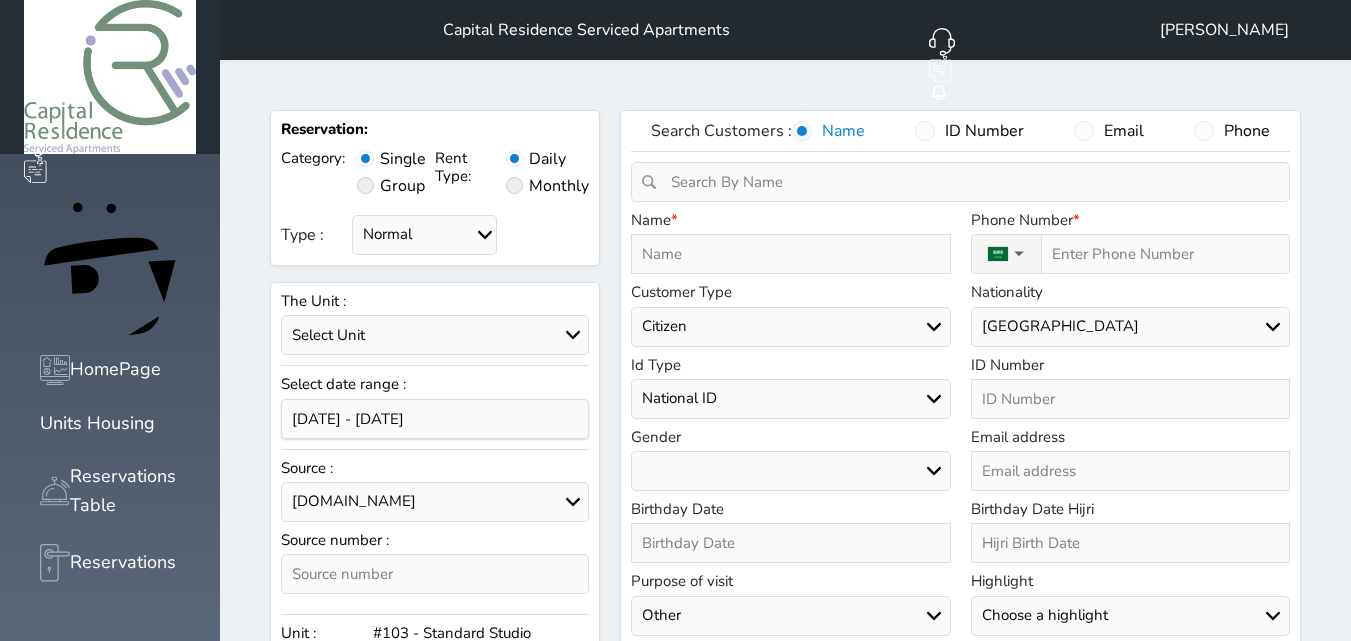 click on "Select Unit
#402 - Superior Apartment (3 Bed)
#401 - Superior Apartment (3 Bed)
#308 - Primer (single room and hall)
#306 - (Triple (Furnished apartment with 3 rooms
#303 - Standard Studio
#302 - Superior Apartment (3 Bed)
#214 - Standard Apartment Double Room (2 Bed)
#212 - Superior Apartment (3 Bed)
#210 - Superior Apartment (3 Bed)
#206 - Superior Apartment (3 Bed)
#202 - Superior Apartment (3 Bed)
#109 - Standard Apartment Double Room (2 Bed)
#107 - Superior Apartment (3 Bed)
#103 - Standard Studio" at bounding box center (435, 335) 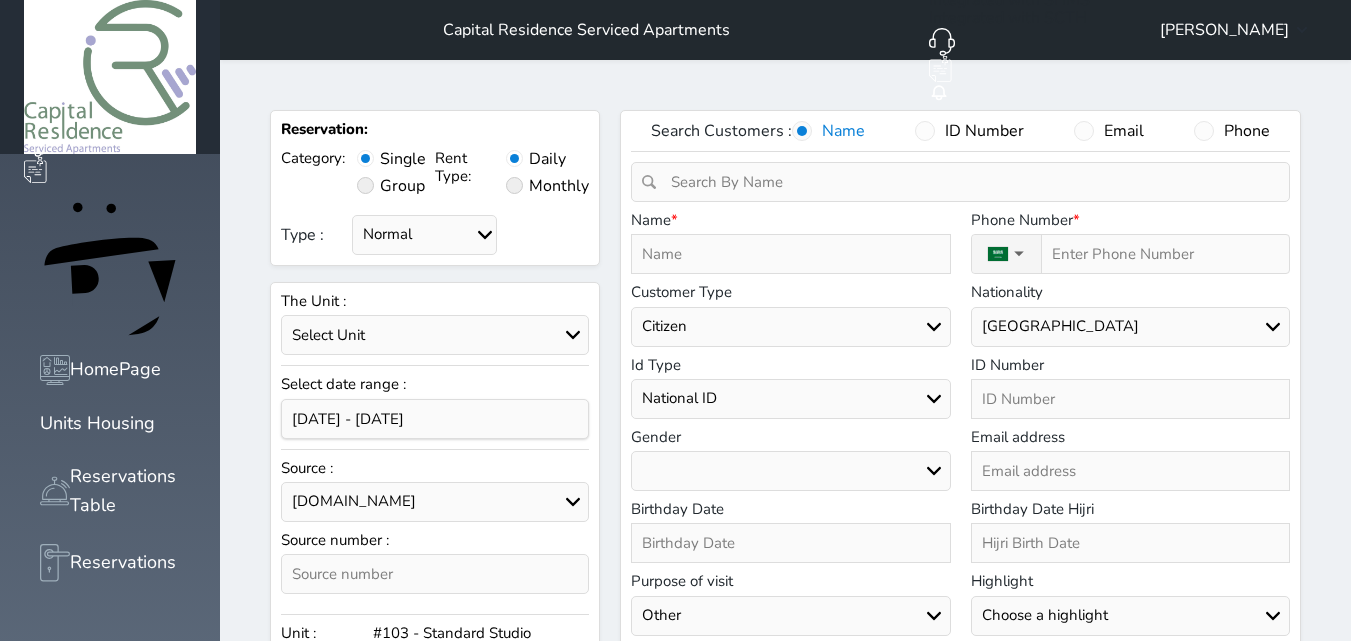 click on "Choose a type   National ID Card family ID Passport" at bounding box center (790, 399) 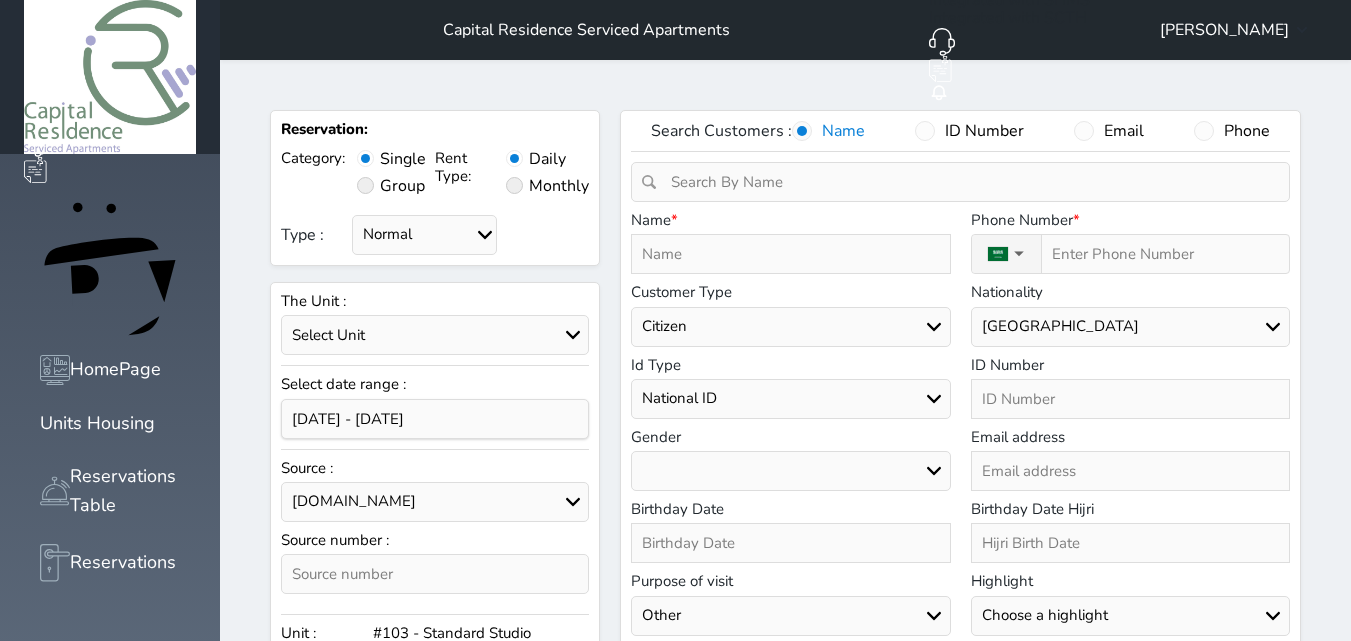 select on "5" 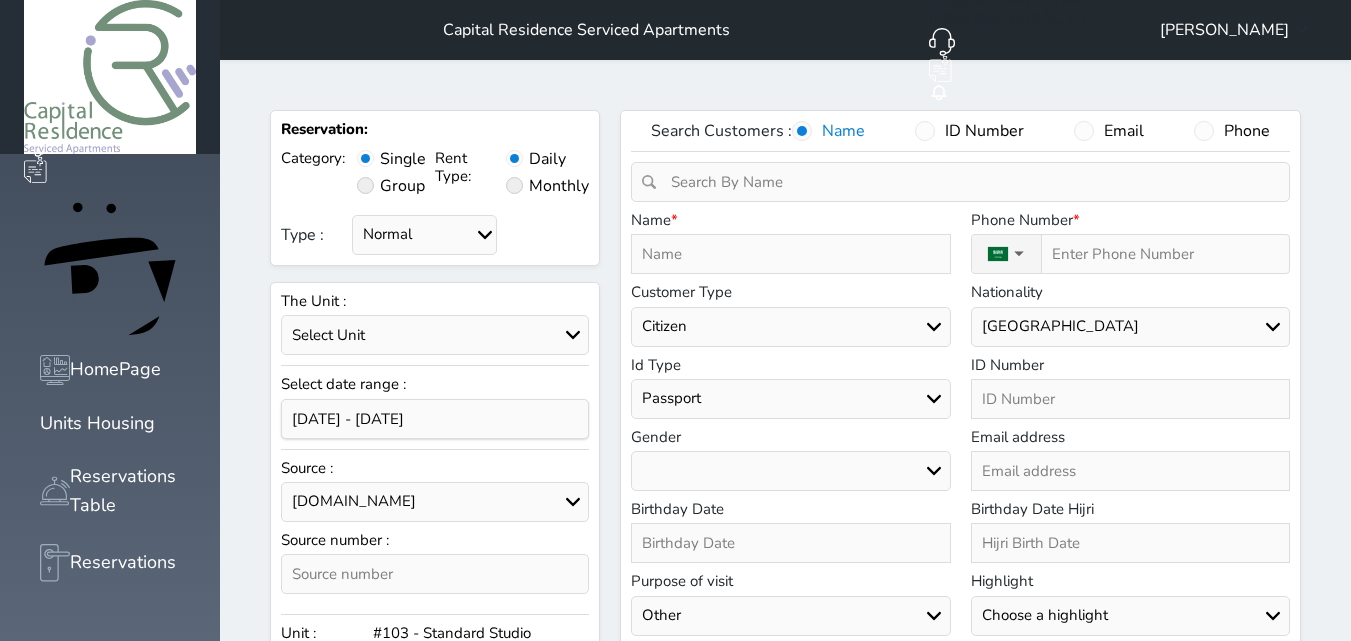click on "Choose a type   National ID Card family ID Passport" at bounding box center (790, 399) 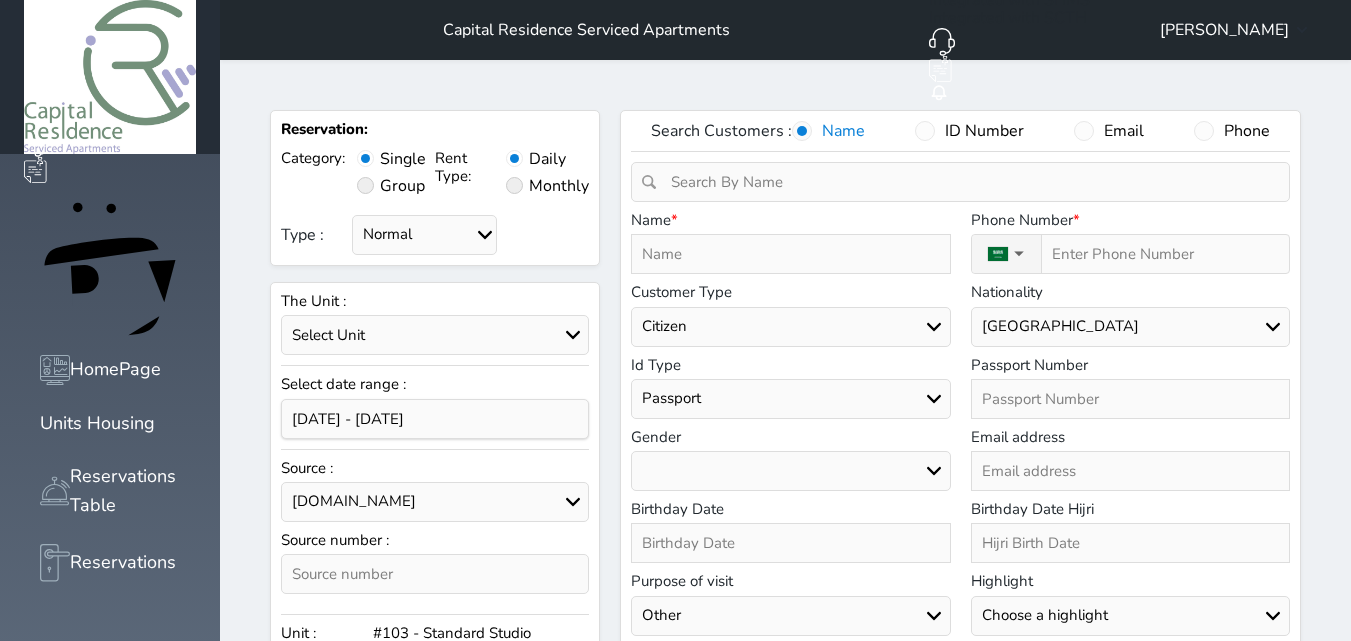 click at bounding box center [1130, 399] 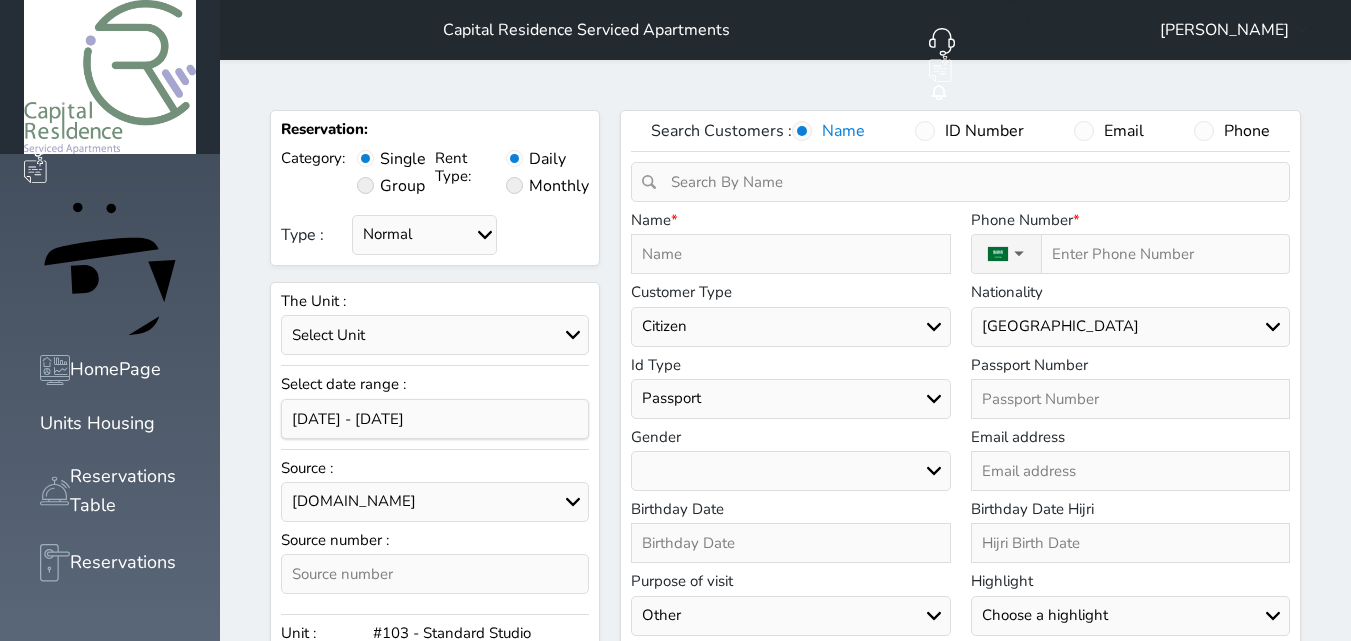 select on "1" 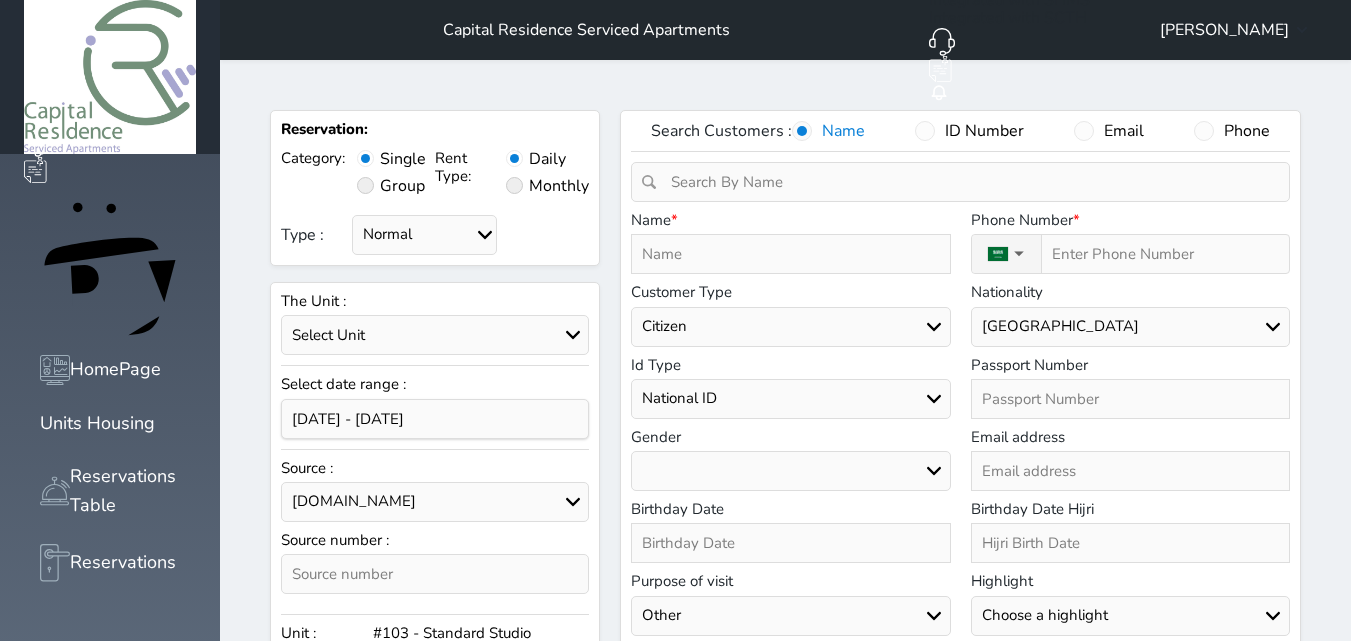 click on "Choose a type   National ID Card family ID Passport" at bounding box center (790, 399) 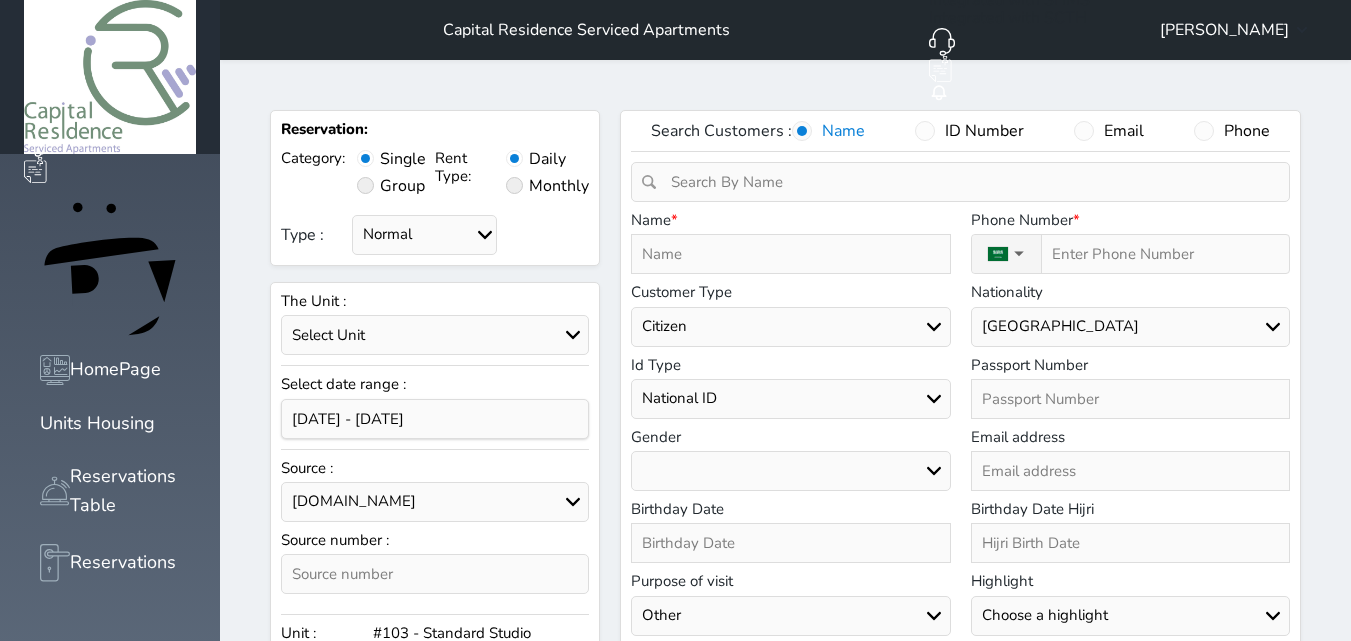 drag, startPoint x: 677, startPoint y: 386, endPoint x: 670, endPoint y: 444, distance: 58.420887 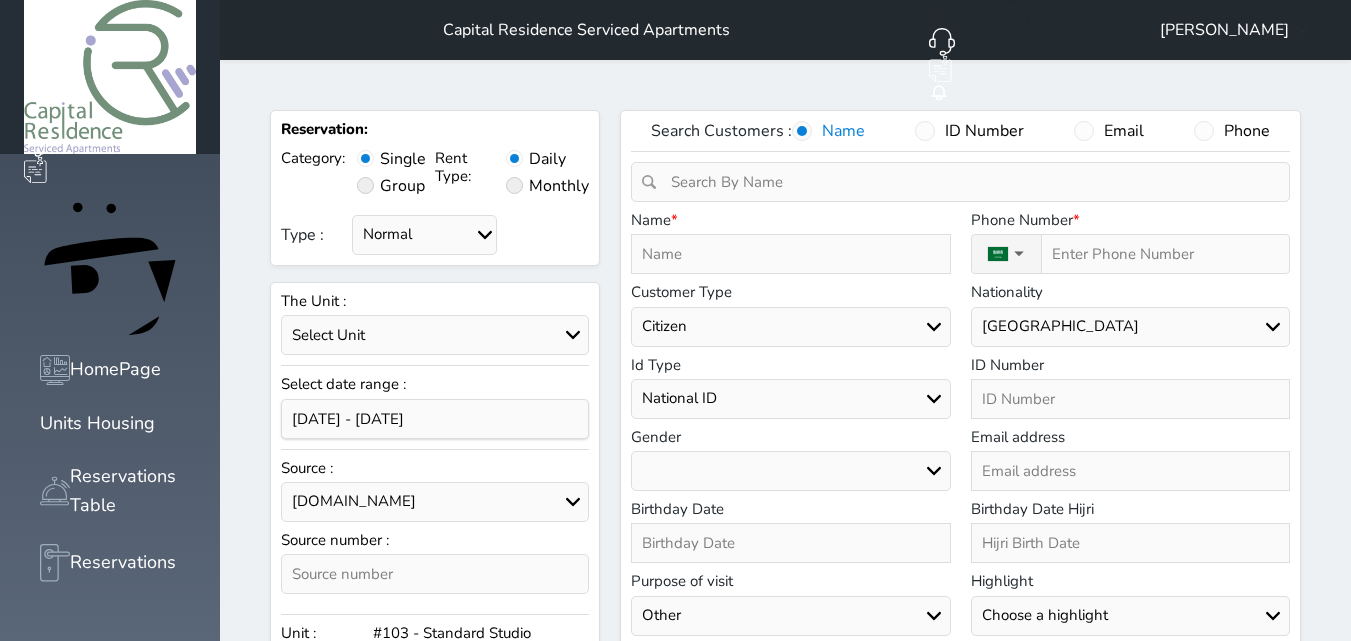 select on "[DEMOGRAPHIC_DATA]" 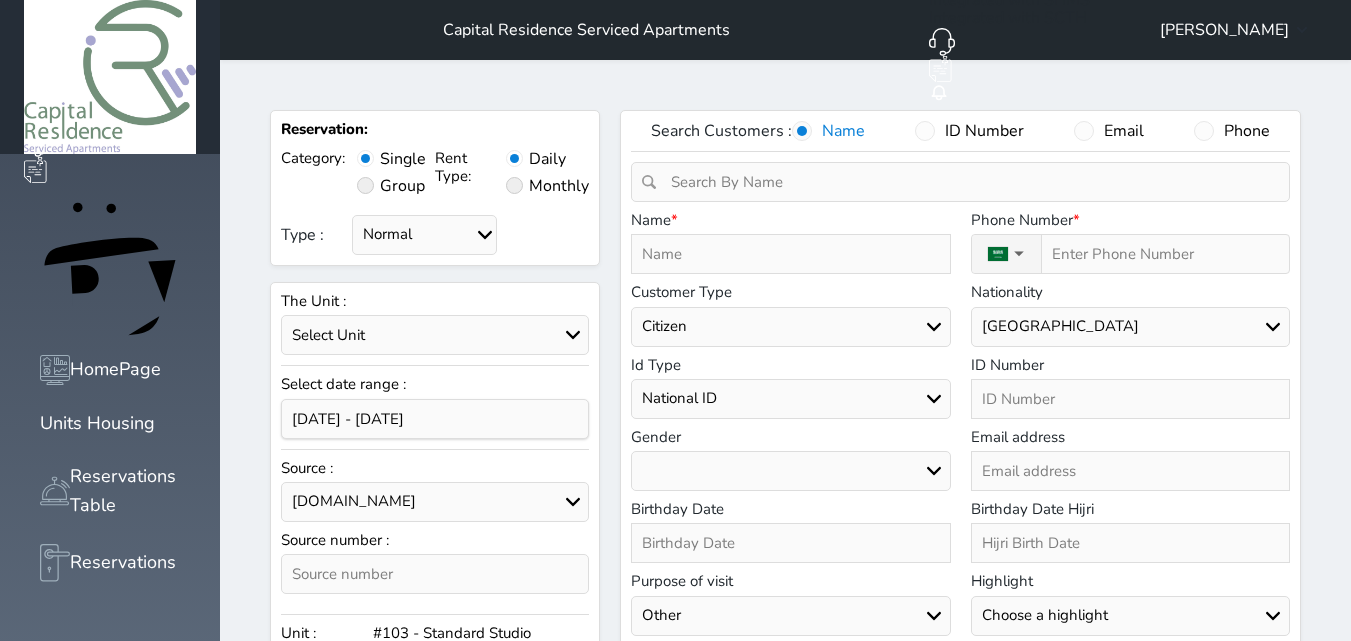 click on "[DEMOGRAPHIC_DATA]   [DEMOGRAPHIC_DATA]" at bounding box center [790, 471] 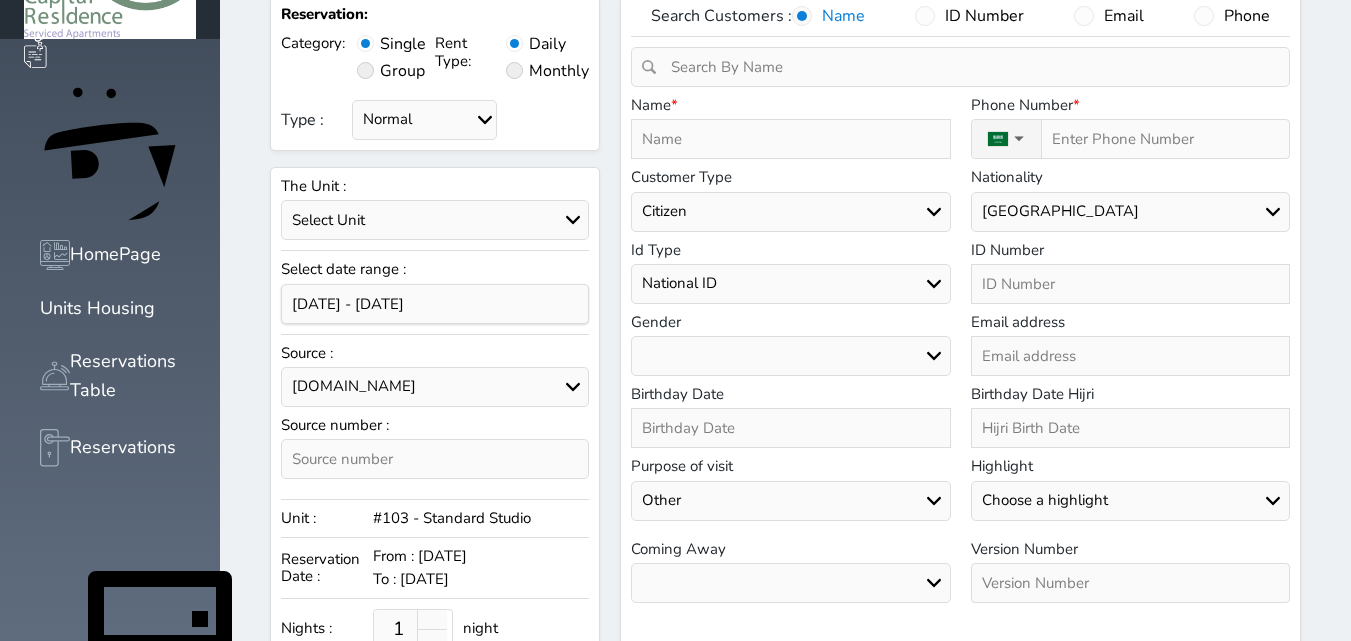 scroll, scrollTop: 0, scrollLeft: 0, axis: both 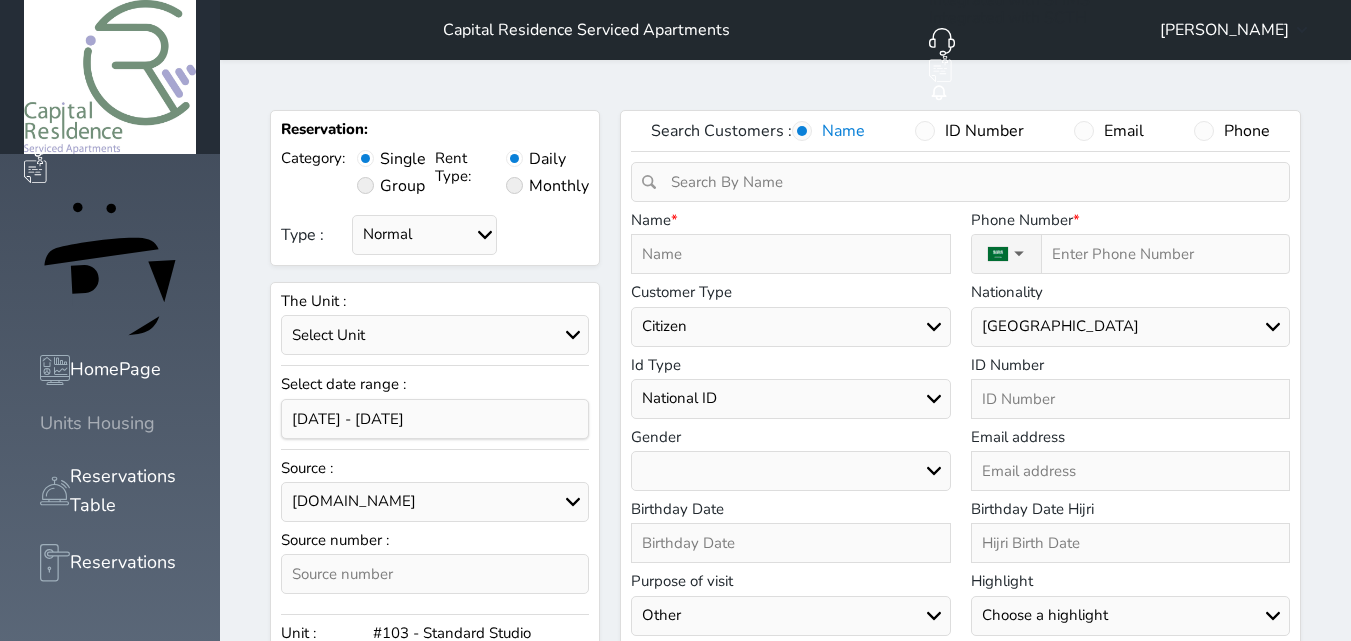 click 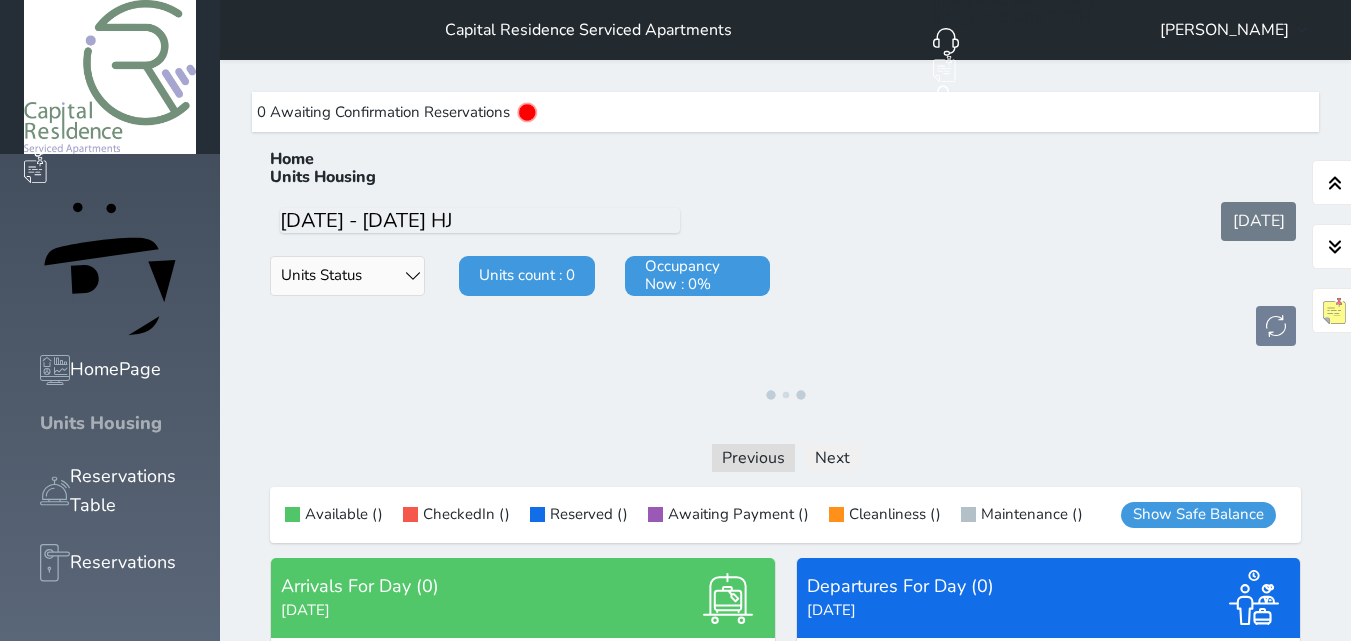click 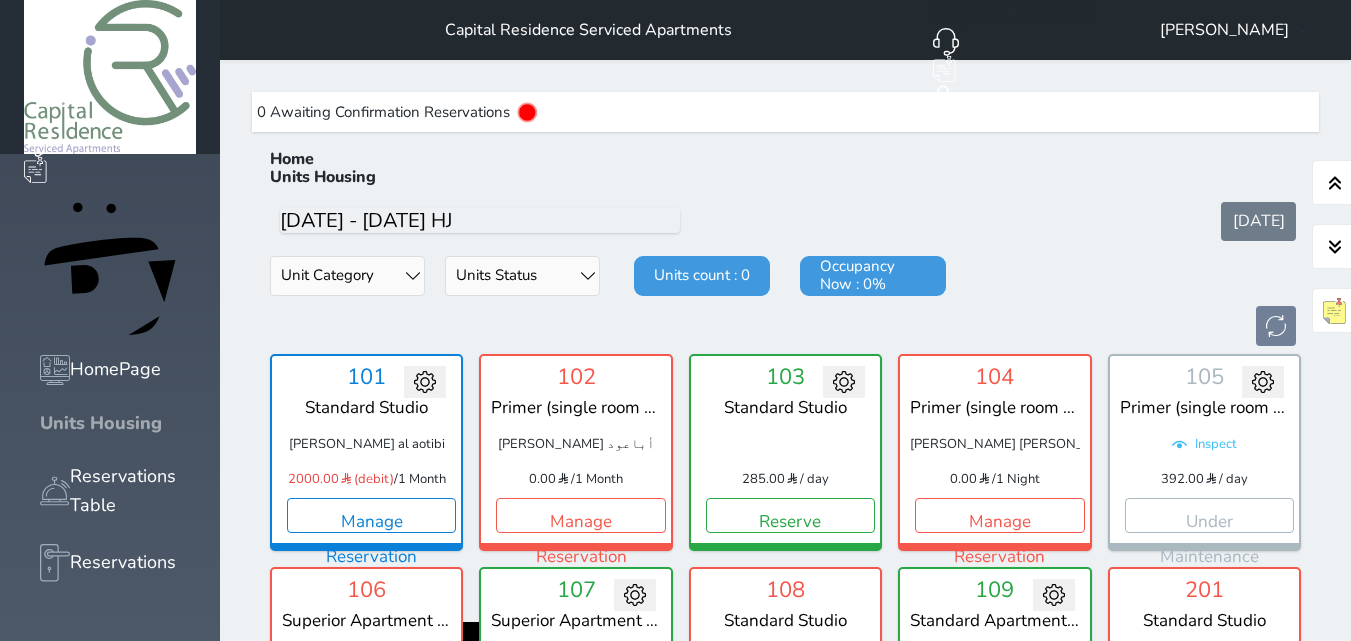 click on "New Group Booking   New Booking             HomePage     Units Housing     Reservations Table     Reservations     POS       Customers     CustomerReviews     Units     Services         Support" at bounding box center (110, 1257) 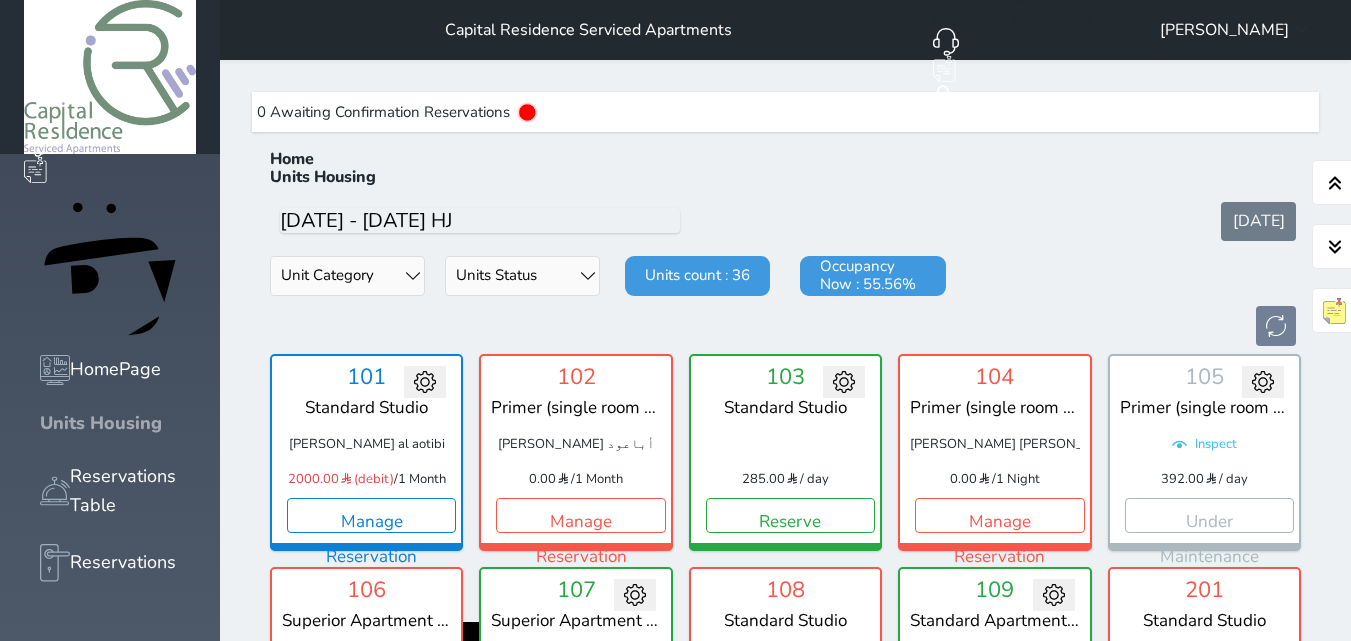 scroll, scrollTop: 60, scrollLeft: 0, axis: vertical 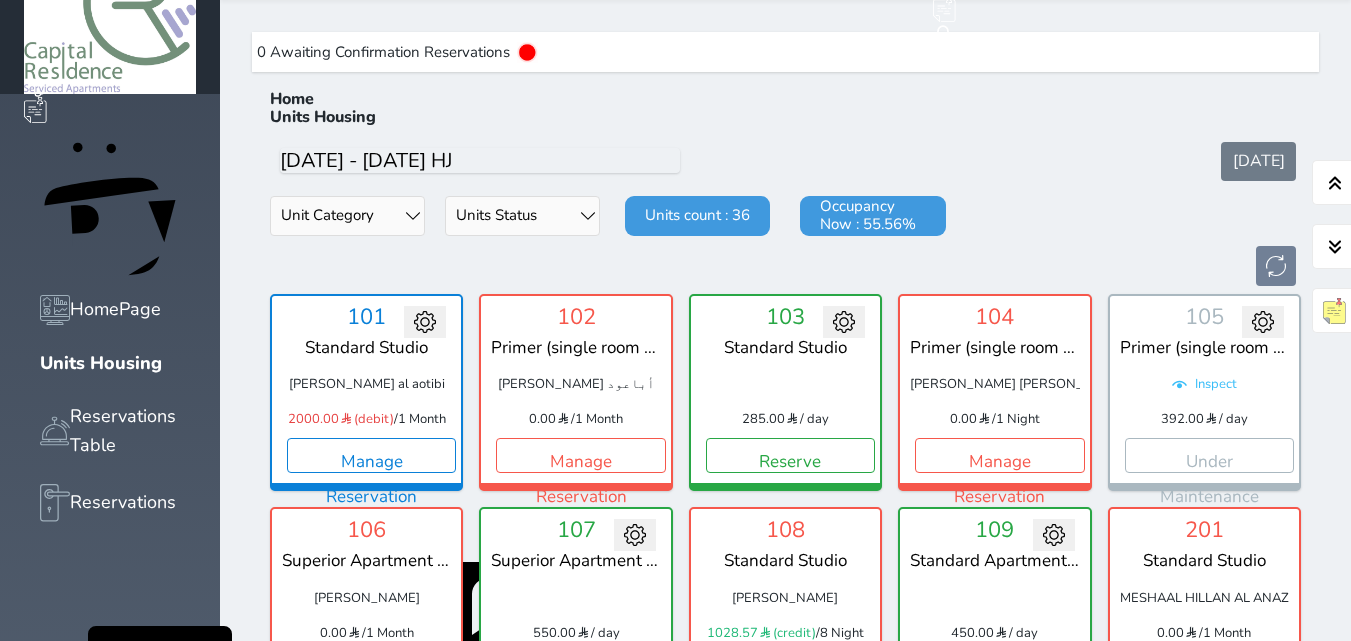 drag, startPoint x: 1338, startPoint y: 241, endPoint x: 1353, endPoint y: 183, distance: 59.908264 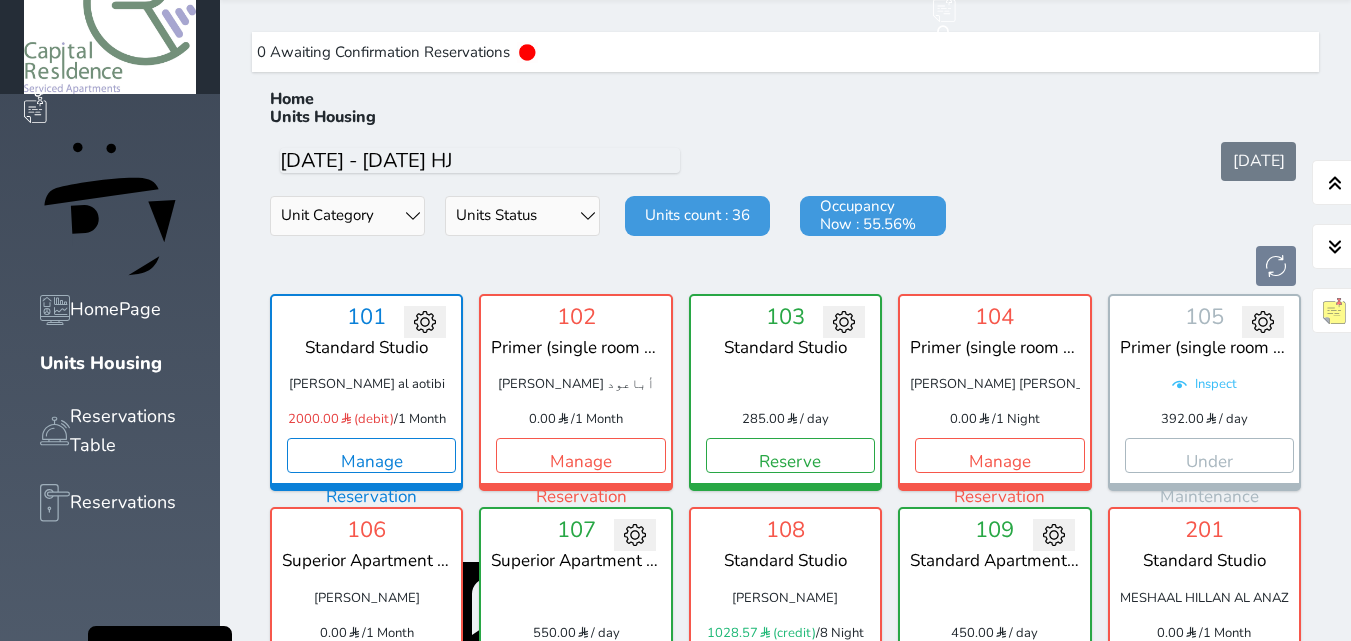 click on "Your browser does not support the audio element.
New Group Booking   New Booking             HomePage     Units Housing     Reservations Table     Reservations     POS       Customers     CustomerReviews     Units     Services         Support
Capital Residence Serviced Apartments
New Group Booking   New Booking   Not Integrated with Zatca Phase II   Integrated with SHMS   Integrated with SCTH             Notification   Room   Guest   The Source
[PERSON_NAME]
0  Awaiting Confirmation Reservations   Home   Units Housing       [DATE]   Unit Category   Superior 2 single beds Standard Apartment Double Room (2 Bed) (Triple (Furnished apartment with 3 rooms Superior Apartment (3 Bed) Primer (single room and hall) Standard Studio   Units Status Available Under Cleaning Under Maintenance CheckedIn not checked in   Units count : 36   Occupancy Now : 55.56%
To Maintenance
101" at bounding box center (675, 260) 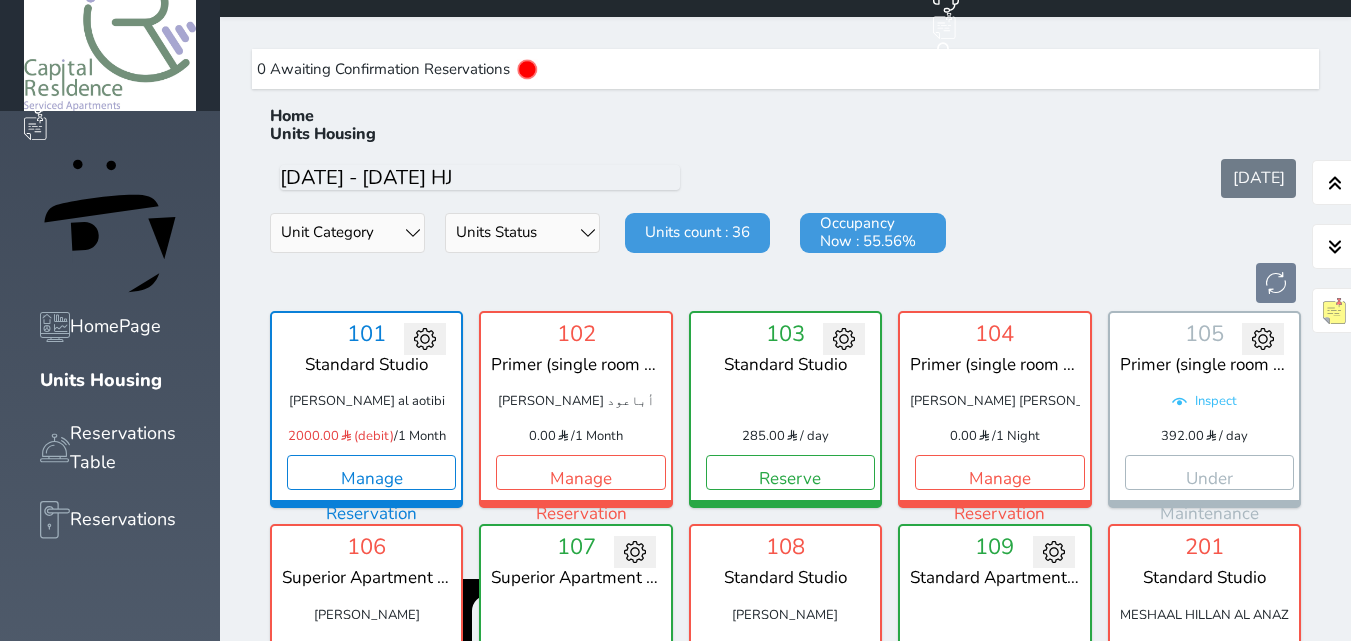 scroll, scrollTop: 0, scrollLeft: 0, axis: both 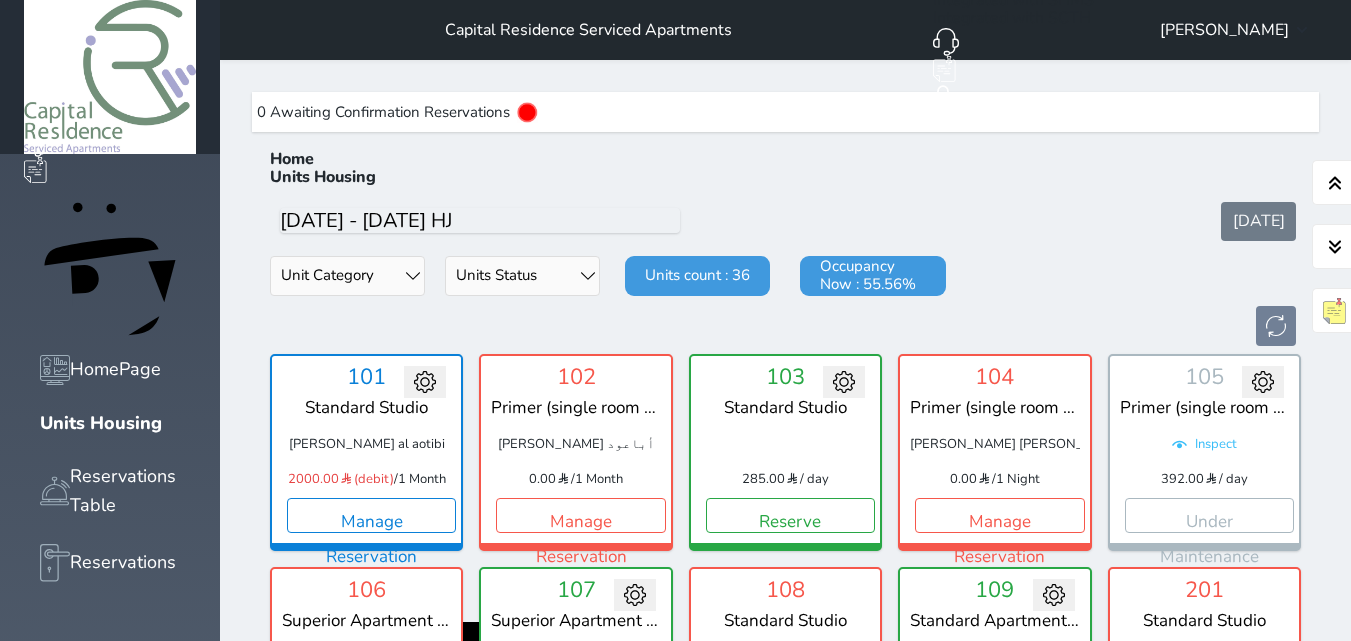 click on "Units Status Available Under Cleaning Under Maintenance CheckedIn not checked in" at bounding box center (522, 276) 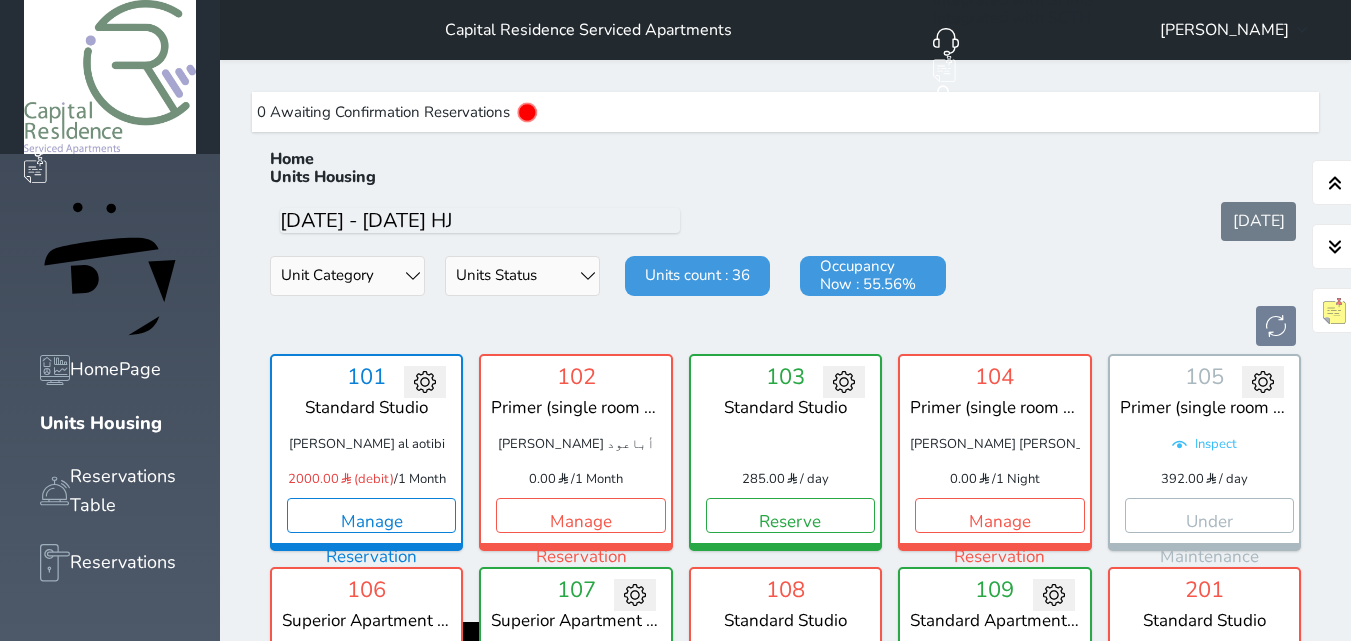click on "[DATE]" at bounding box center [785, 221] 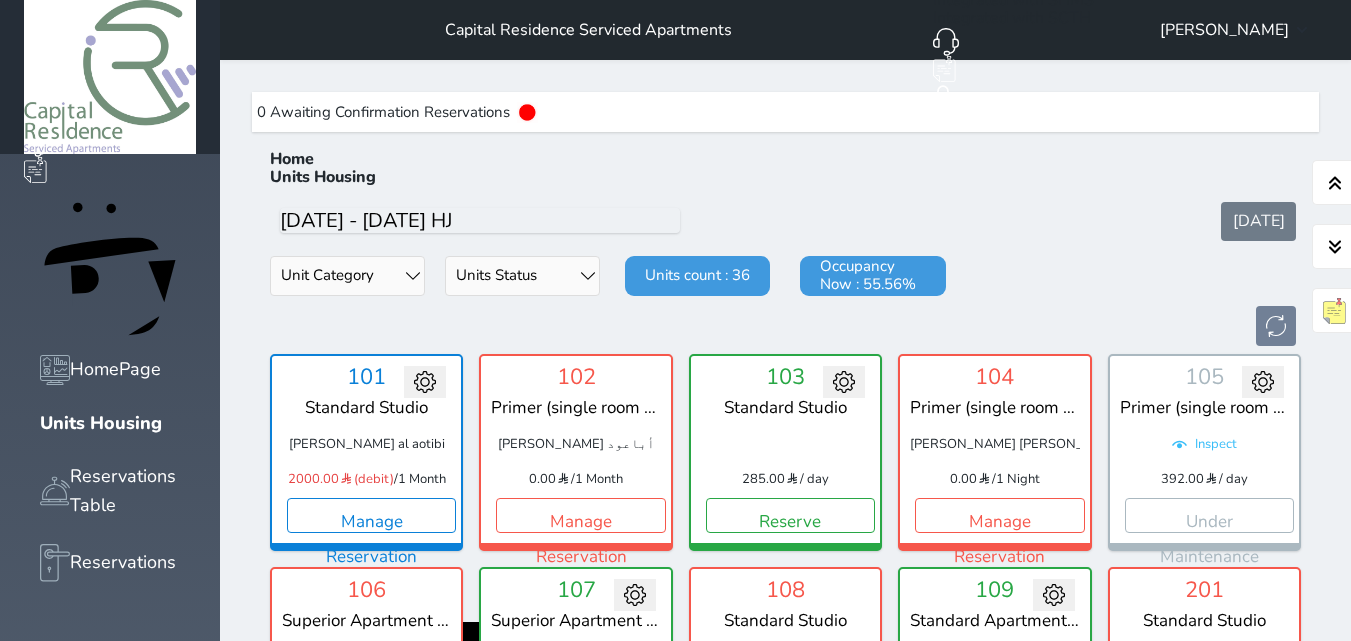 click on "Unit Category   Superior 2 single beds Standard Apartment Double Room (2 Bed) (Triple (Furnished apartment with 3 rooms Superior Apartment (3 Bed) Primer (single room and hall) Standard Studio" at bounding box center (347, 276) 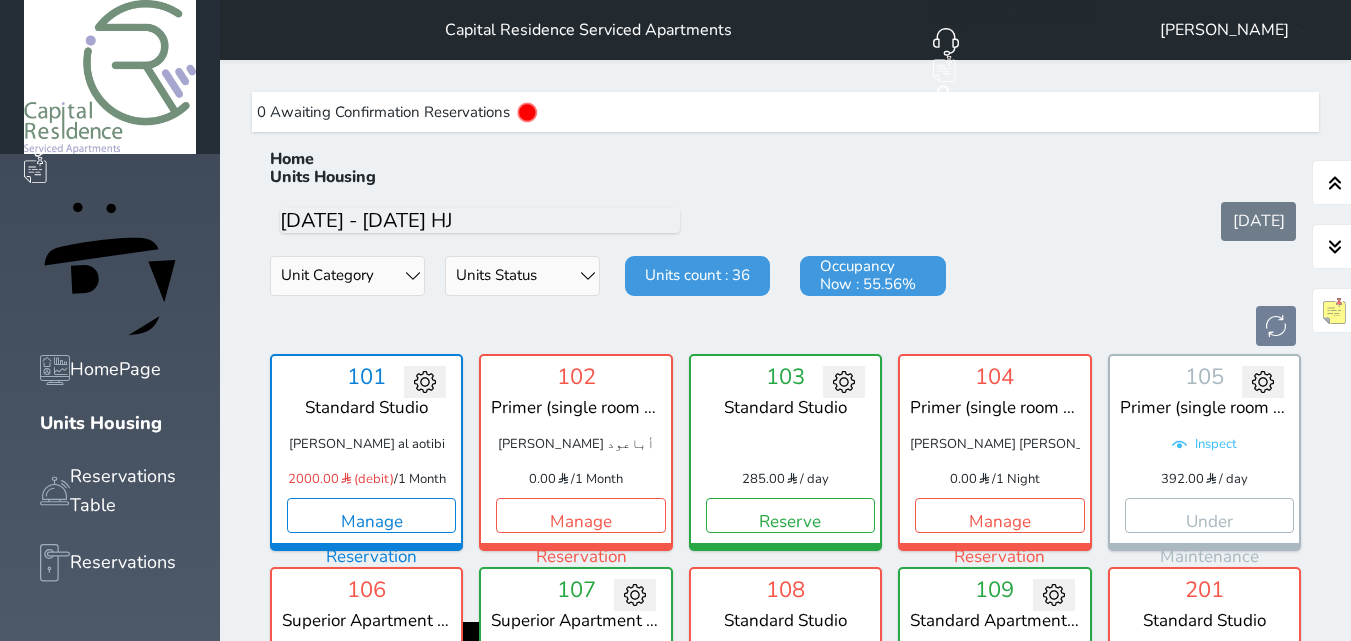 click on "[DATE]" at bounding box center [785, 221] 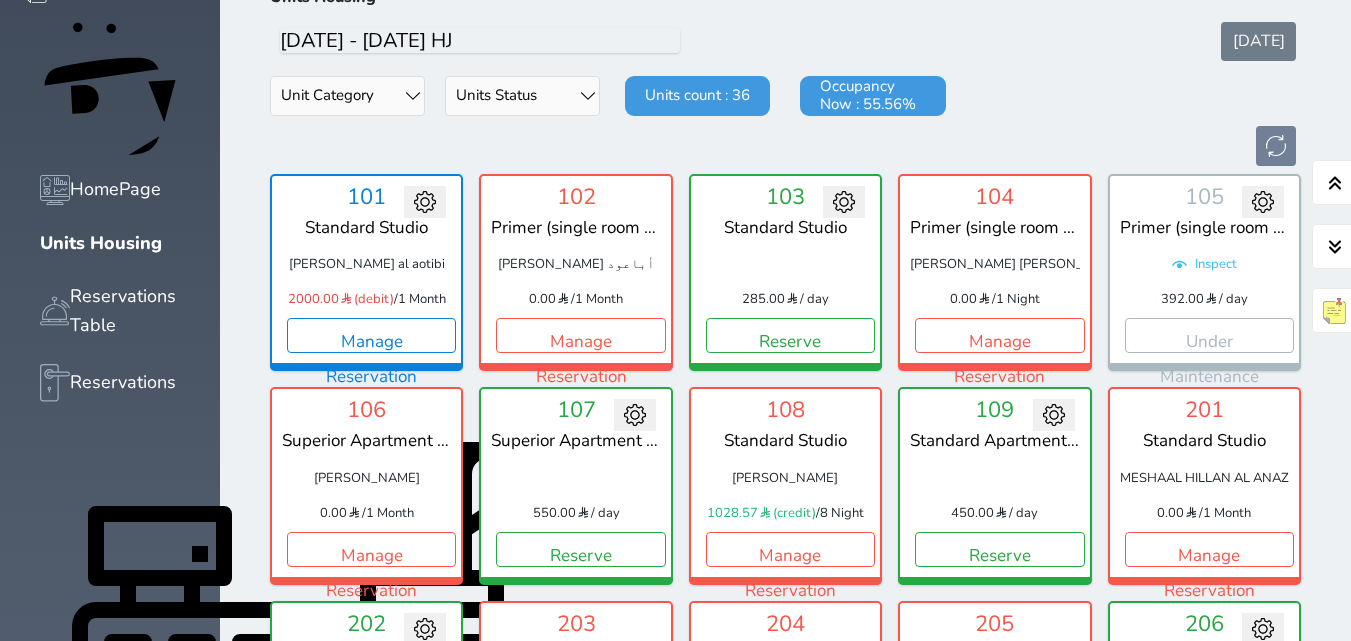 scroll, scrollTop: 0, scrollLeft: 0, axis: both 